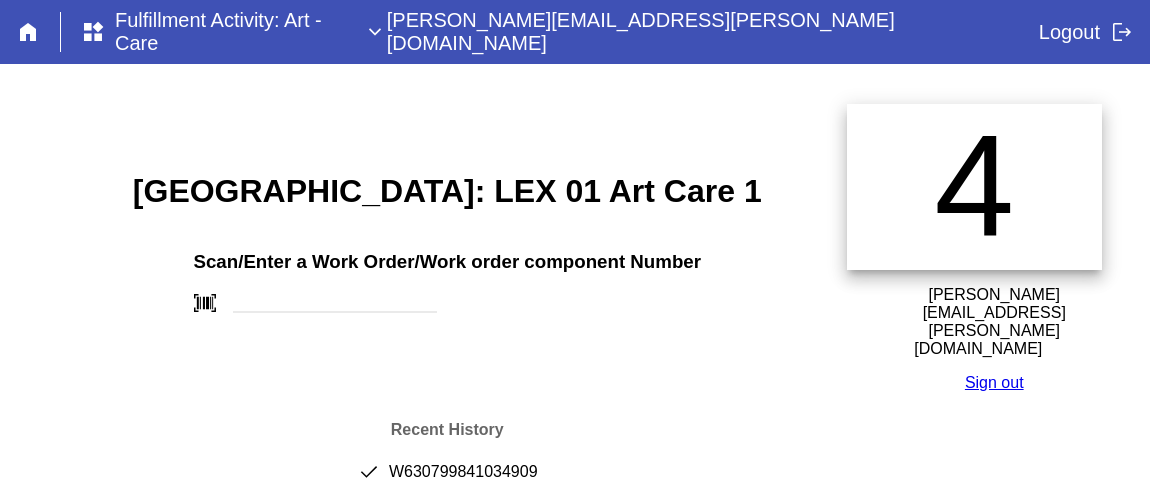 scroll, scrollTop: 0, scrollLeft: 0, axis: both 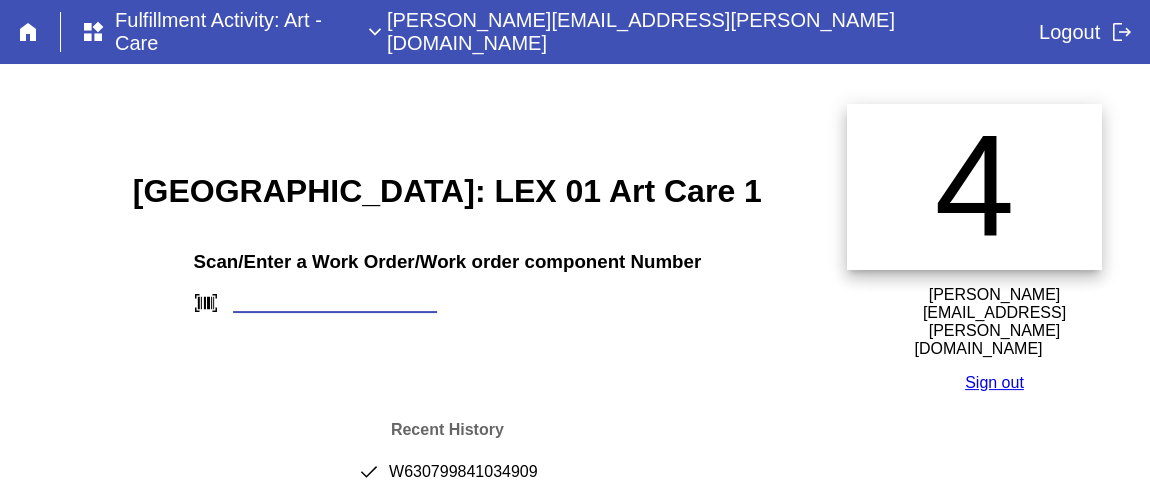 click at bounding box center (335, 302) 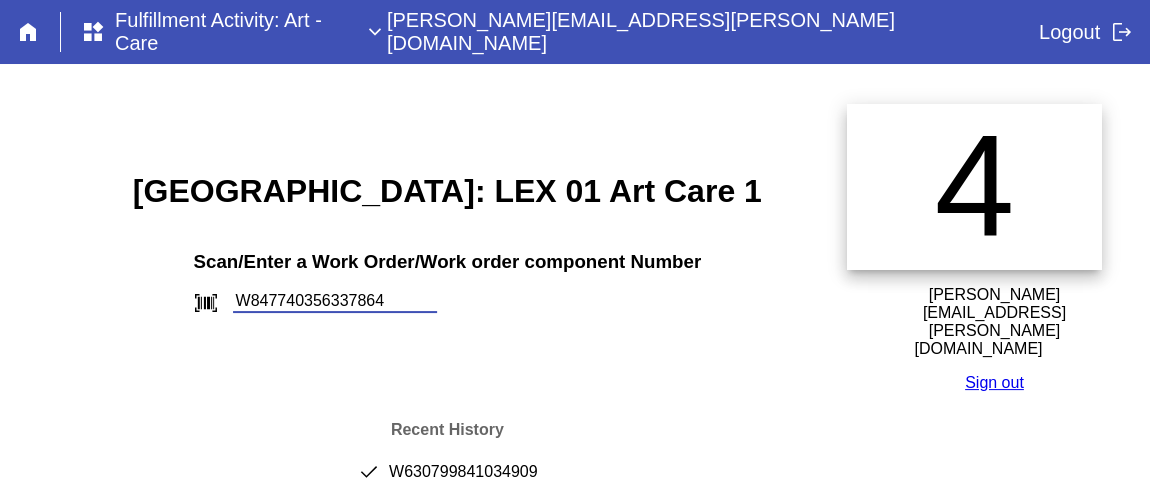type on "W847740356337864" 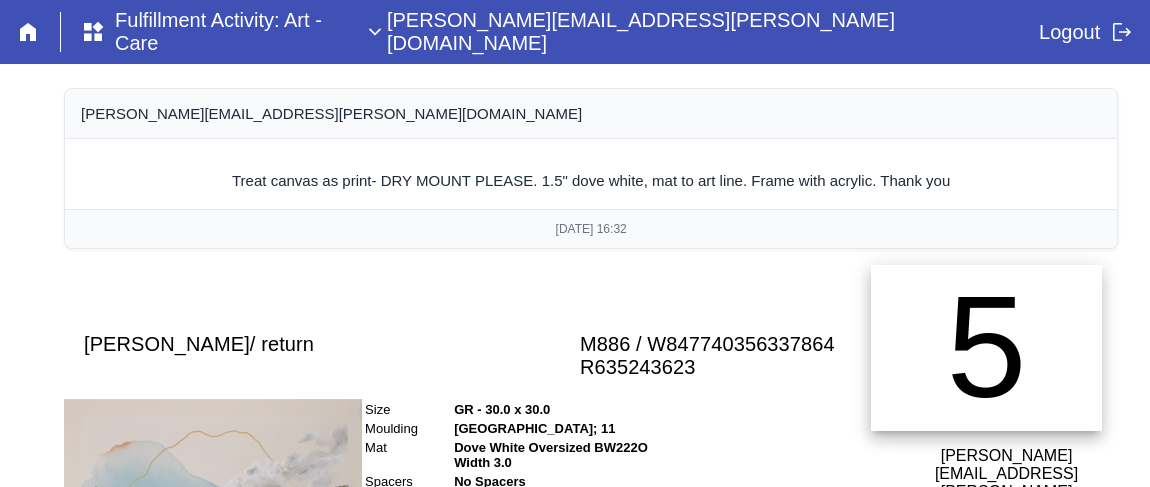 scroll, scrollTop: 495, scrollLeft: 0, axis: vertical 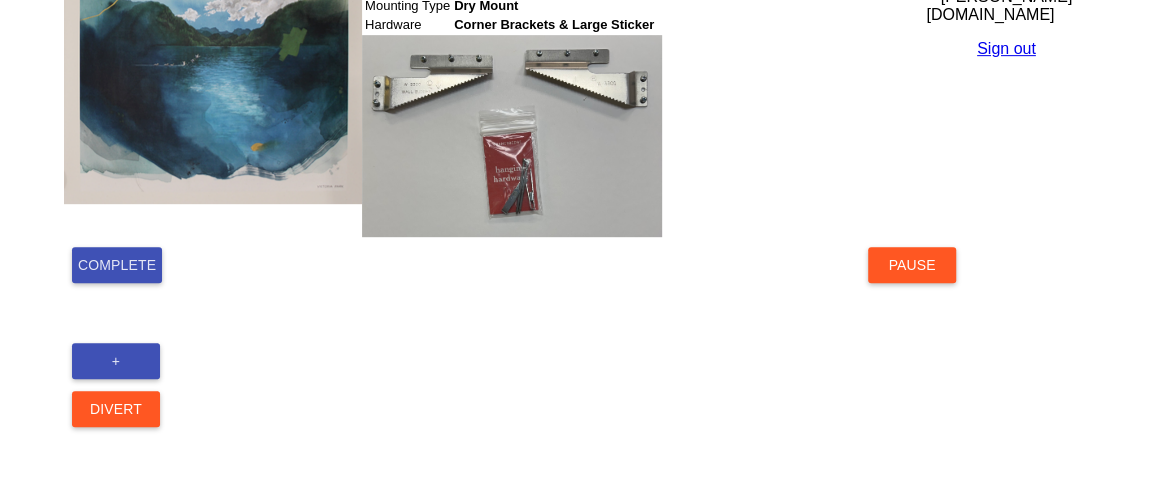 click on "Complete" at bounding box center [117, 265] 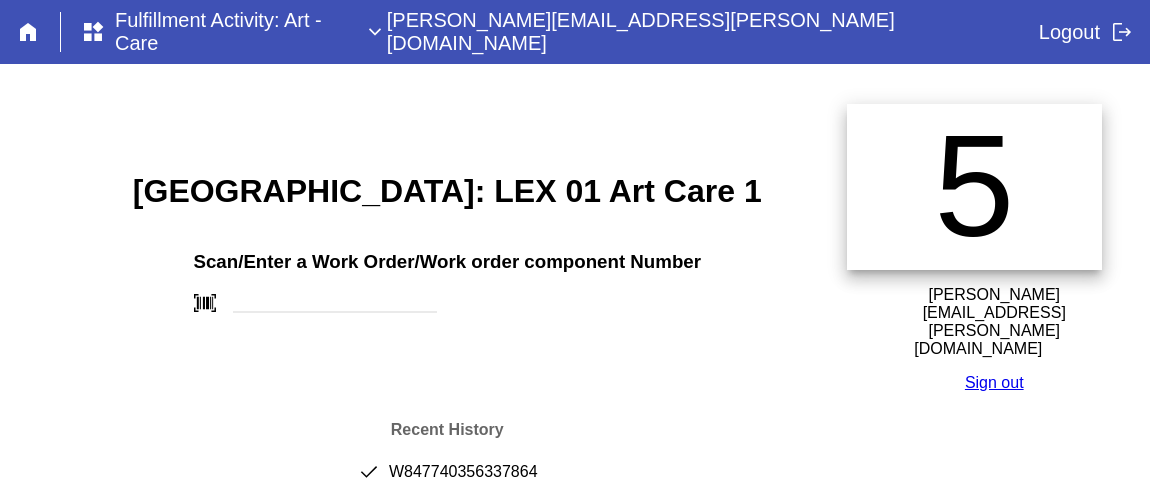 scroll, scrollTop: 0, scrollLeft: 0, axis: both 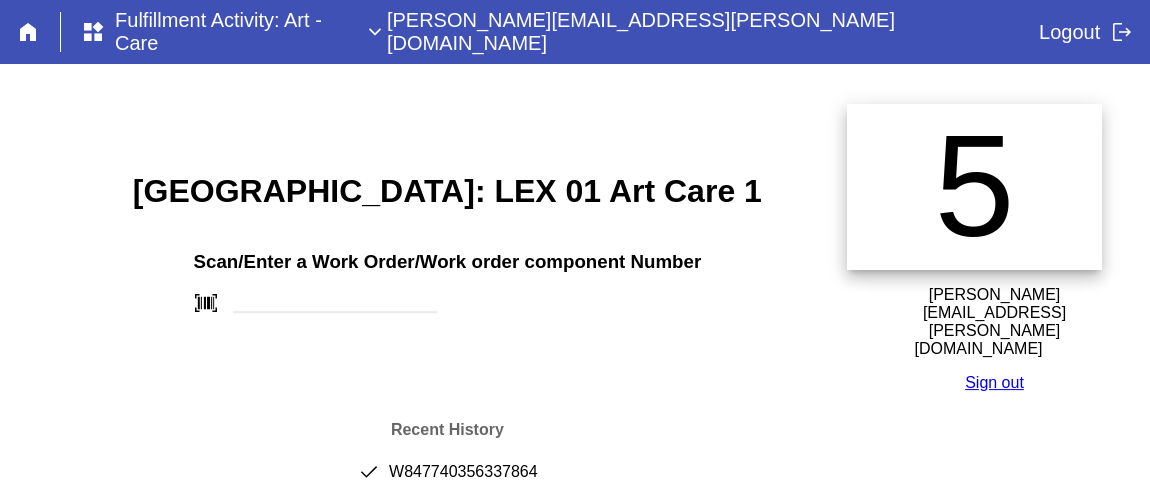 click on "done W847740356337864" at bounding box center (447, 480) 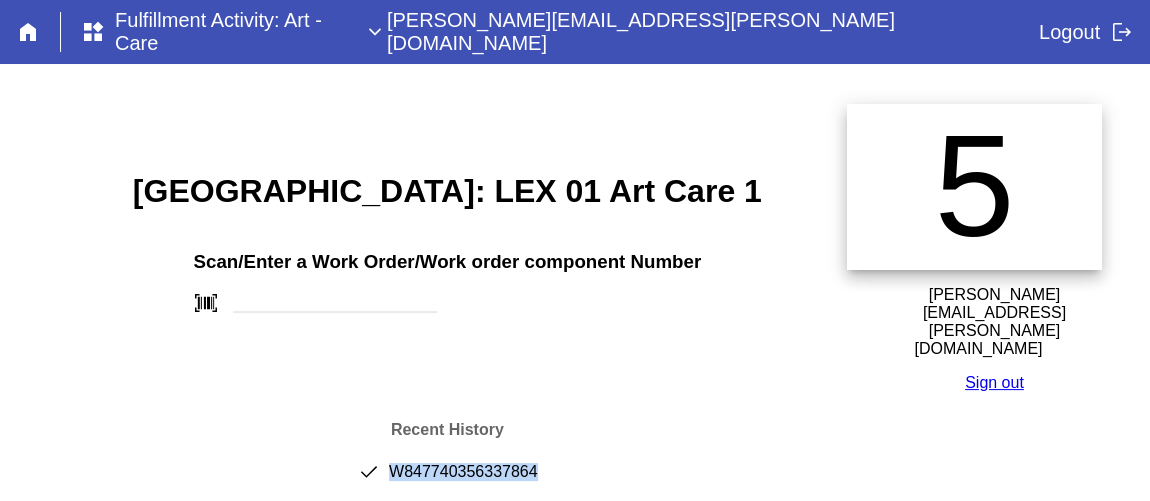 click on "done W847740356337864" at bounding box center (447, 480) 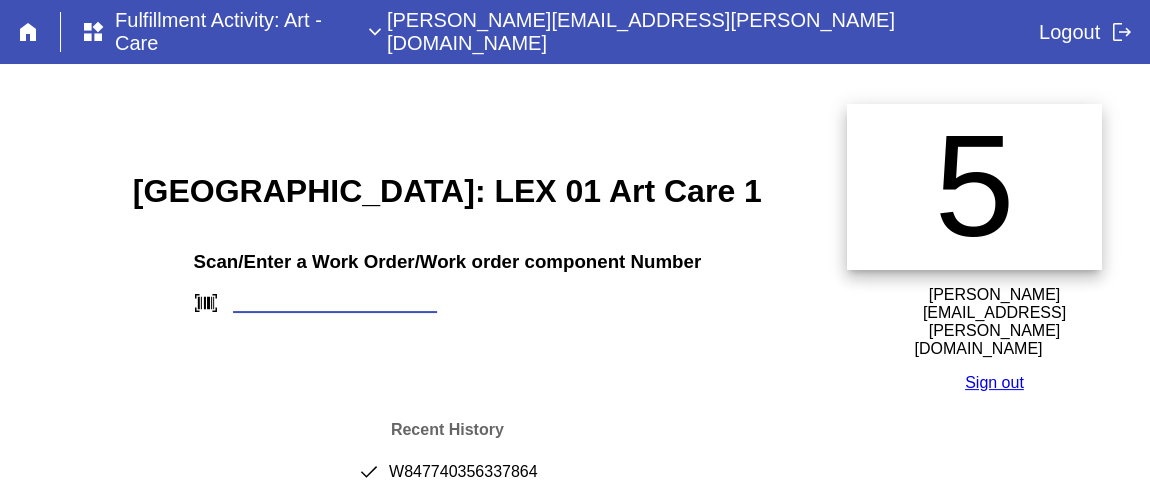 click at bounding box center (335, 302) 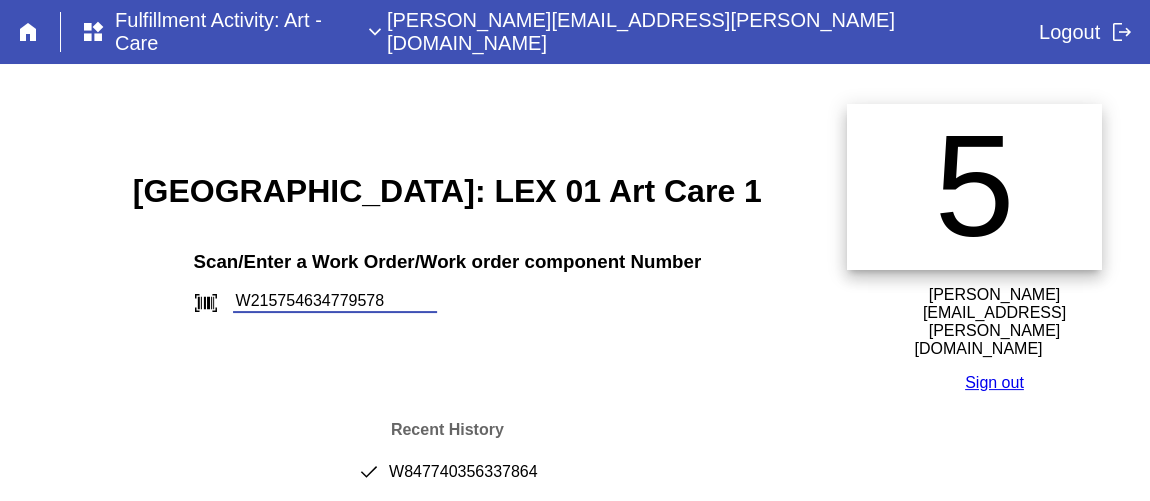type on "W215754634779578" 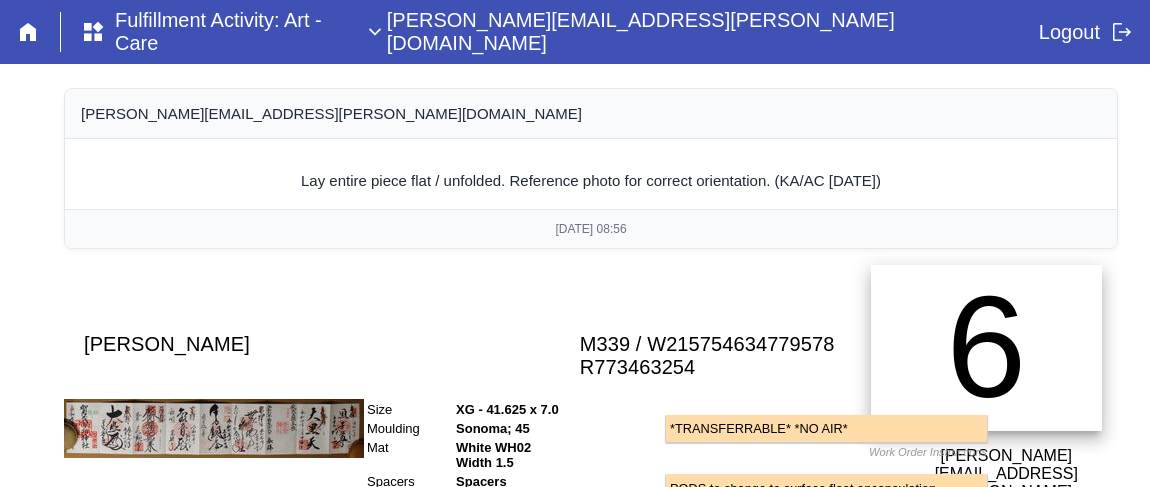 scroll, scrollTop: 0, scrollLeft: 0, axis: both 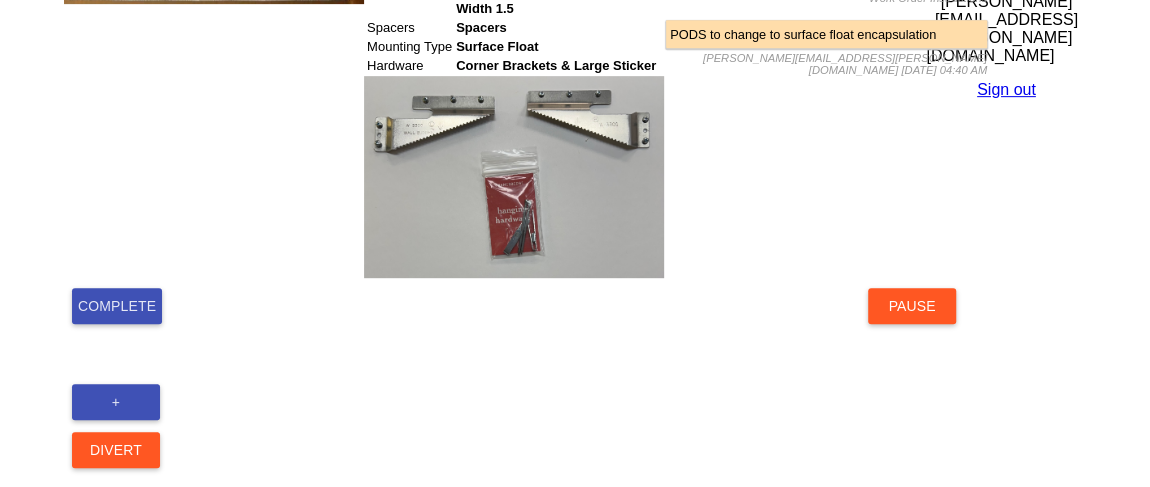 click on "Complete" at bounding box center [117, 306] 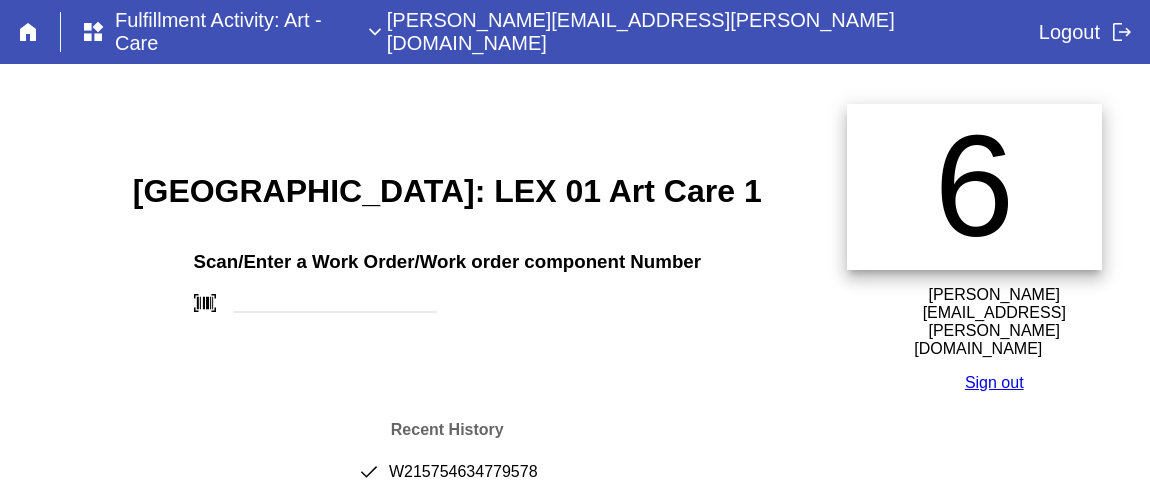 scroll, scrollTop: 0, scrollLeft: 0, axis: both 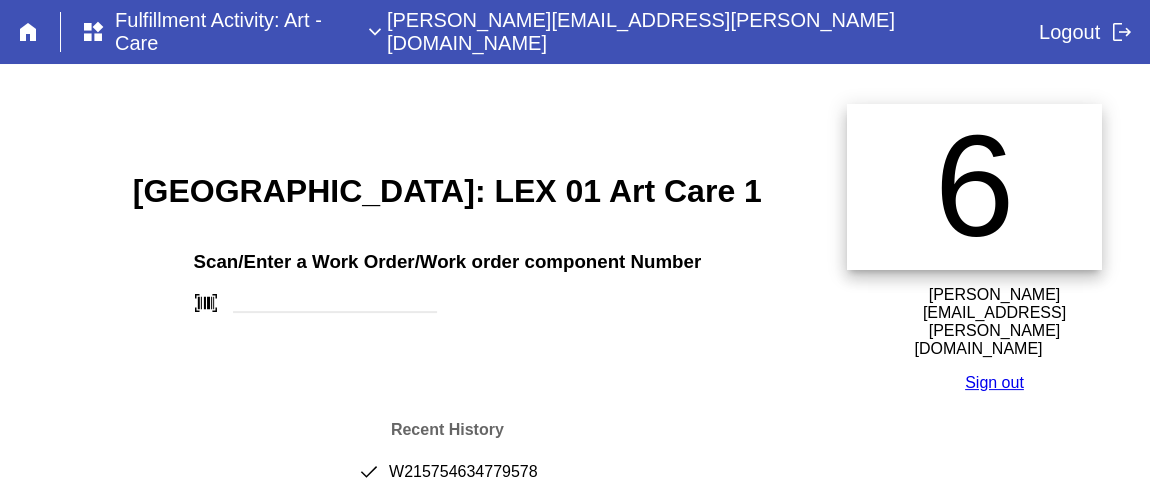 click on "done W215754634779578" at bounding box center [447, 480] 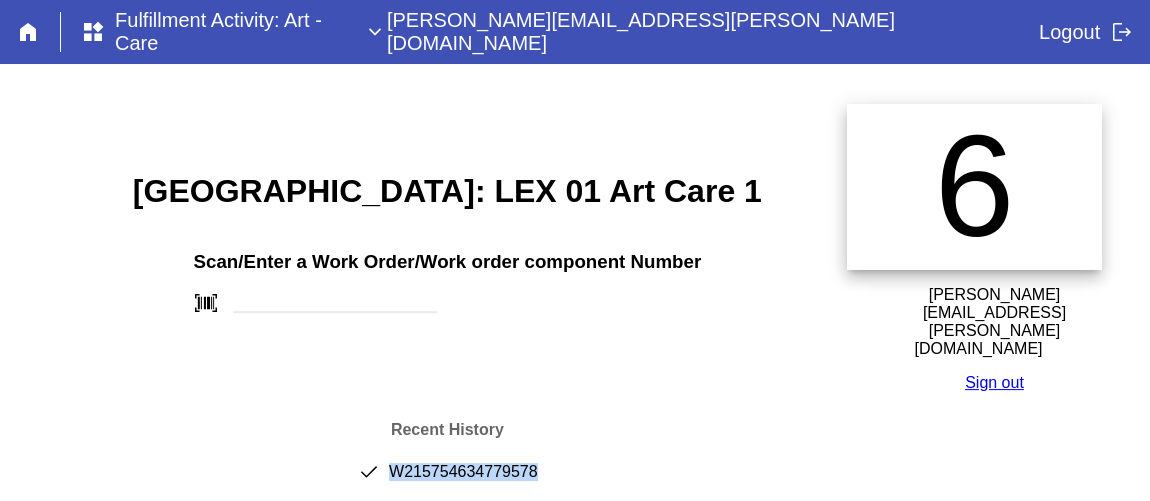 click on "done W215754634779578" at bounding box center (447, 480) 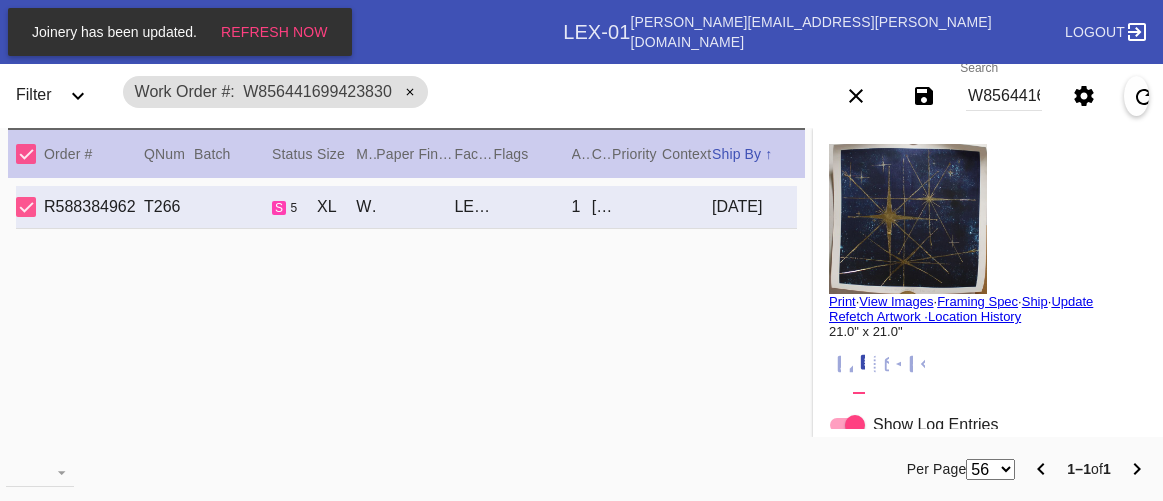 scroll, scrollTop: 0, scrollLeft: 0, axis: both 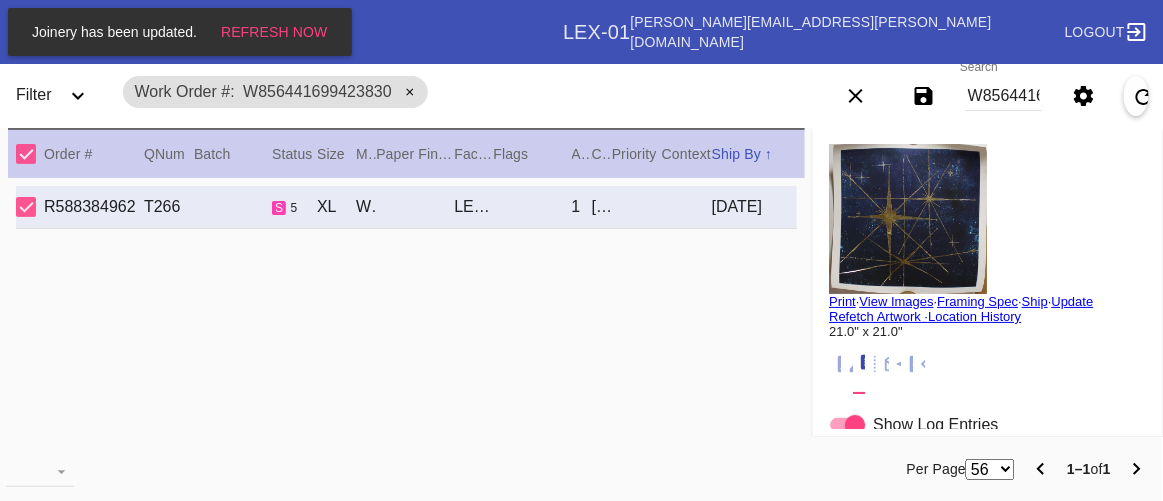 click on "W856441699423830" at bounding box center [1004, 96] 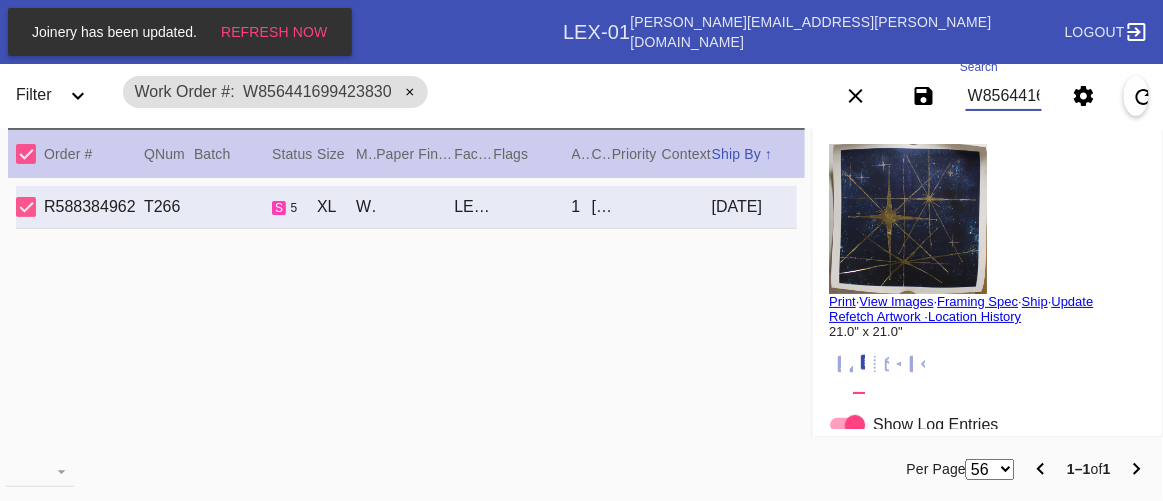 click on "W856441699423830" at bounding box center (1004, 96) 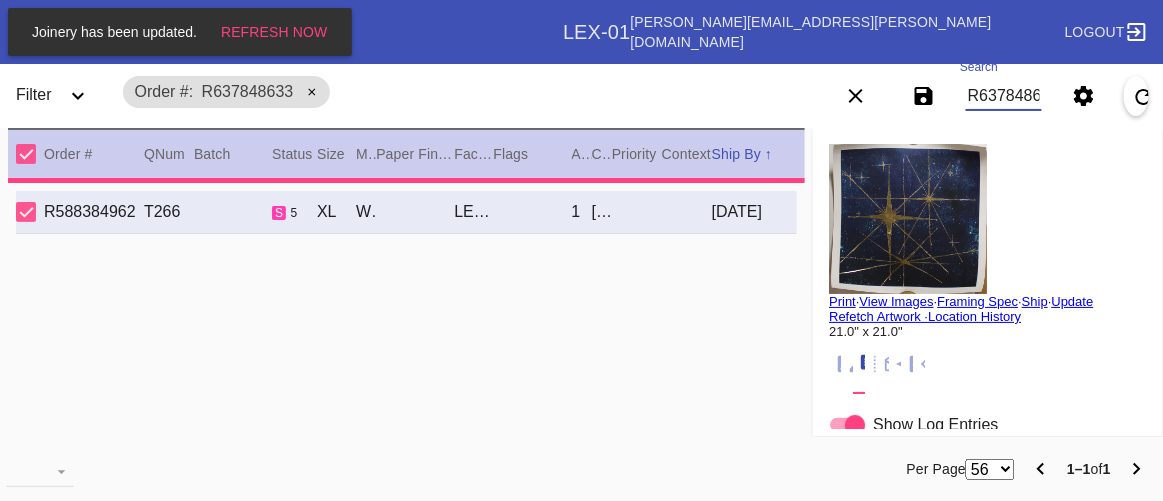 type on "3.0" 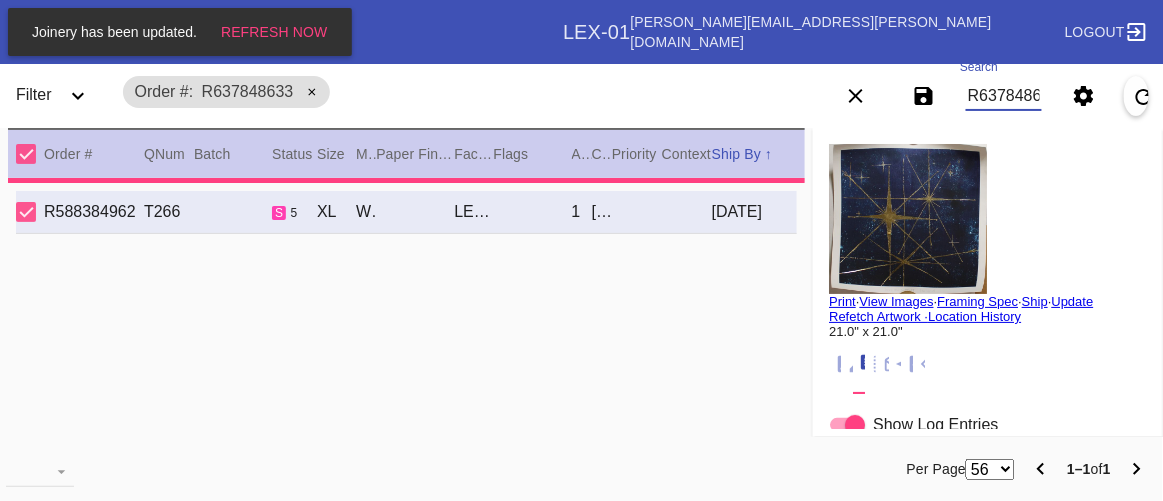 type on "3.0" 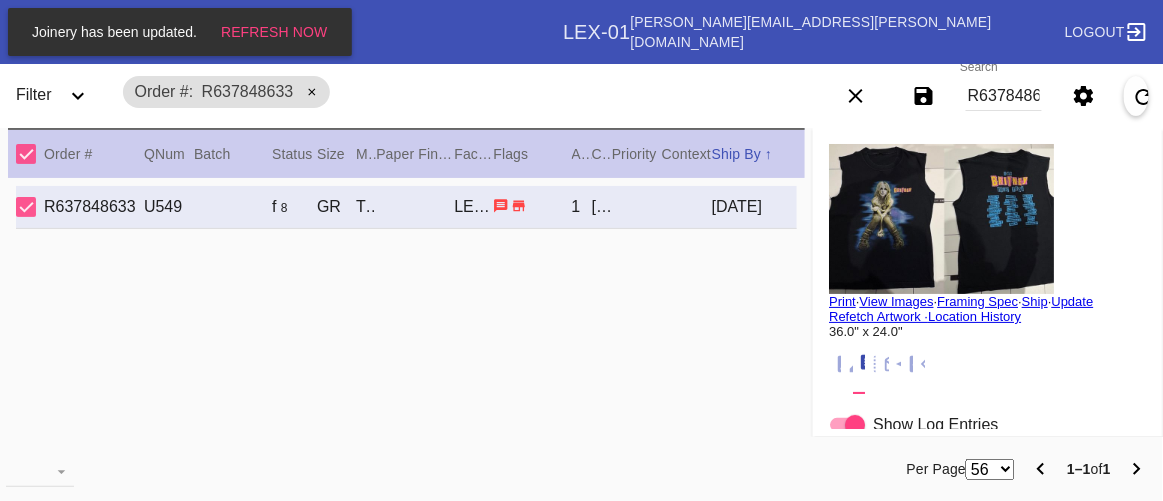 click 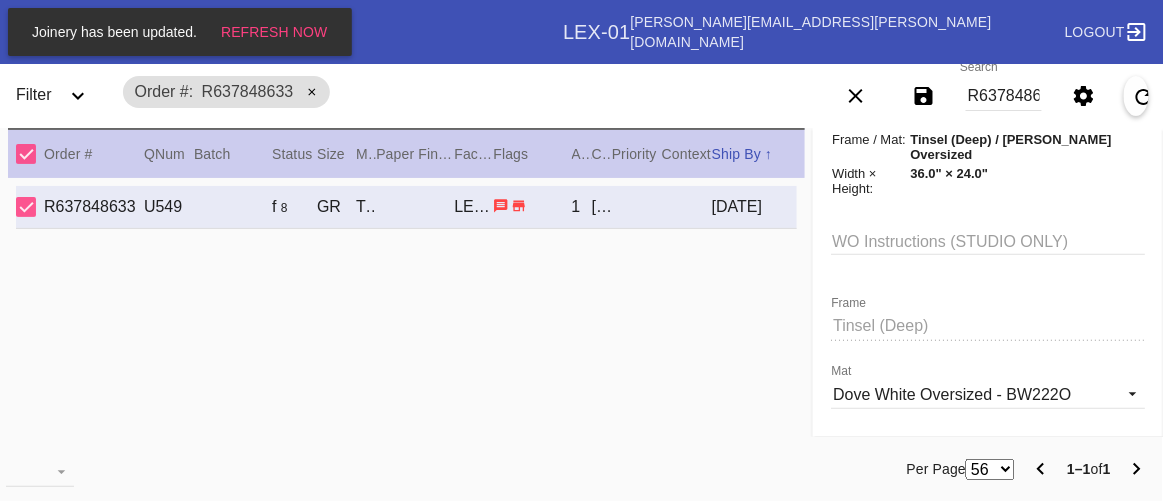 scroll, scrollTop: 181, scrollLeft: 0, axis: vertical 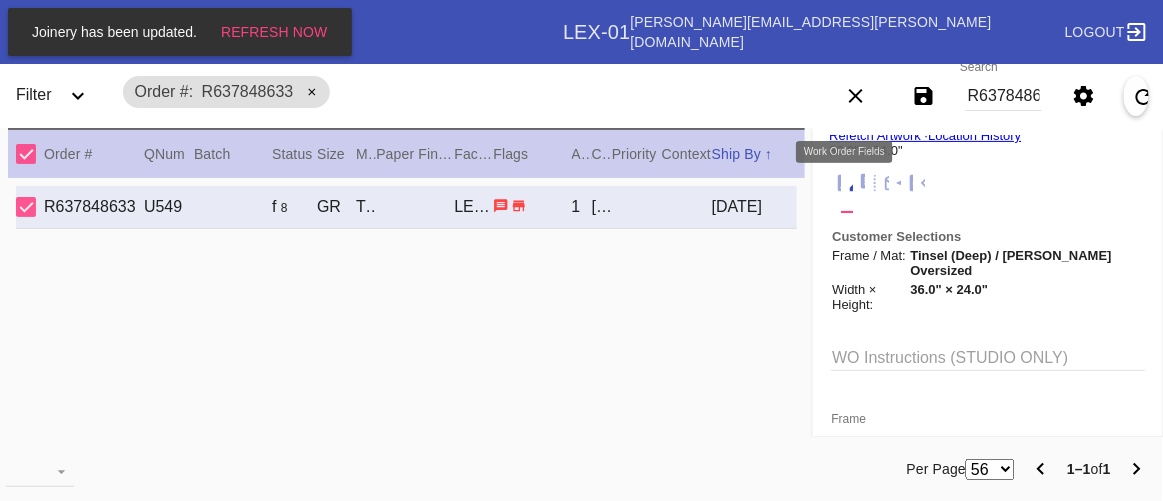 click 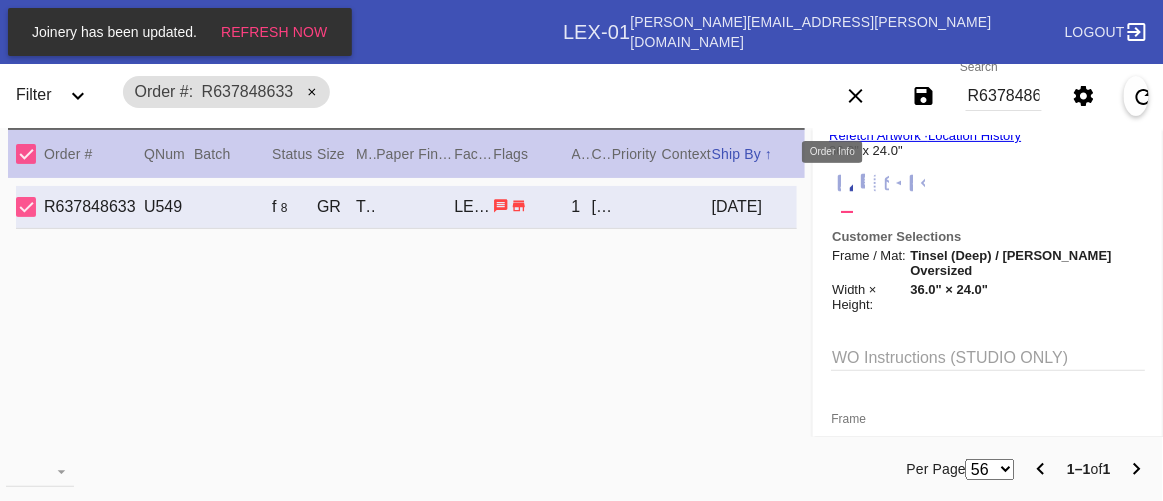 click 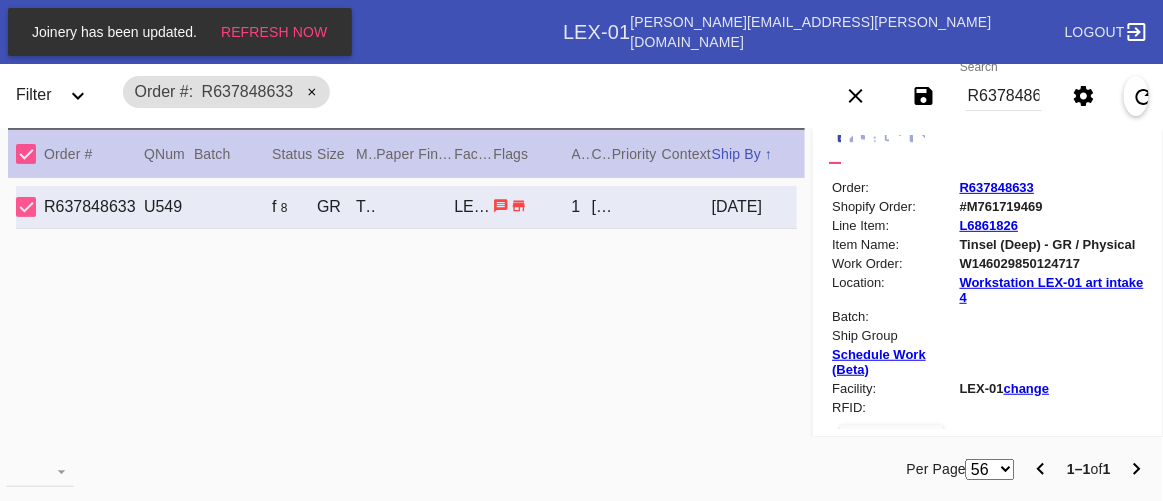scroll, scrollTop: 0, scrollLeft: 0, axis: both 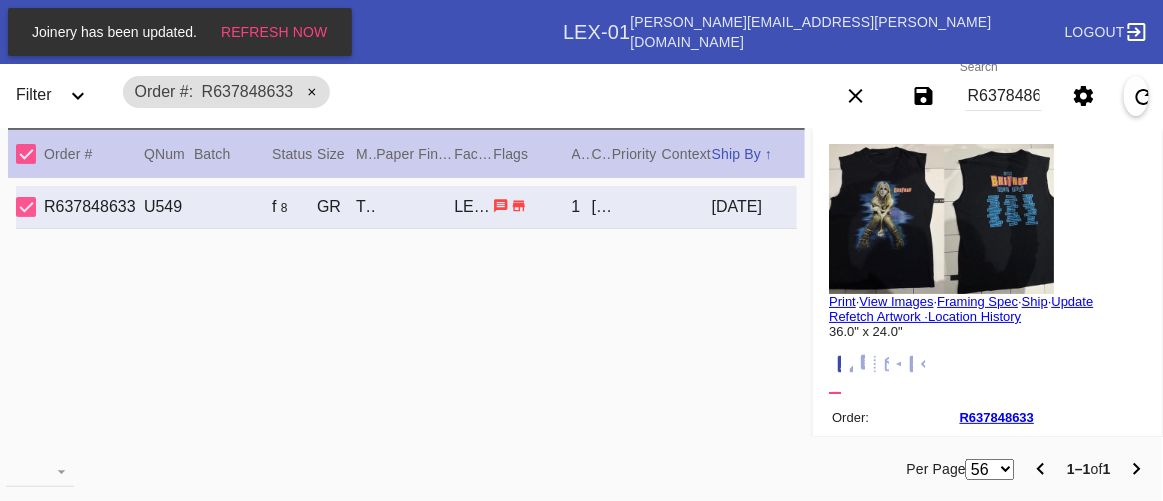 click on "Order #
R637848633" at bounding box center [451, 92] 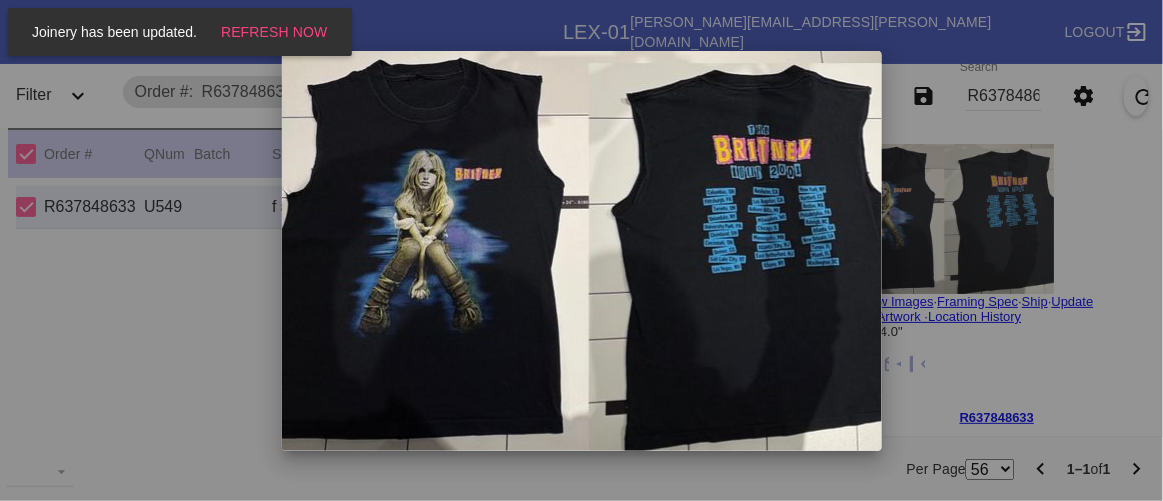 click at bounding box center [581, 250] 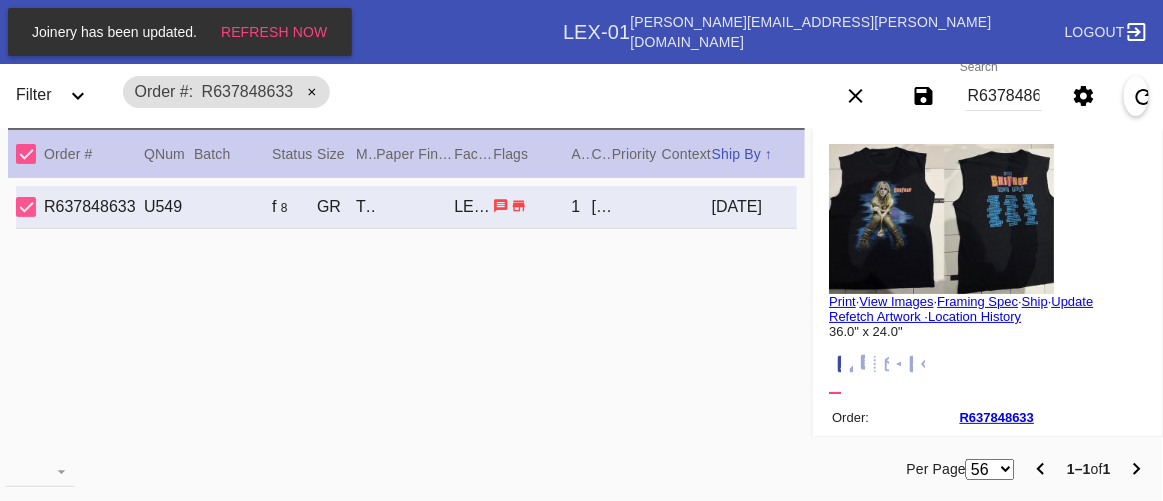 click at bounding box center (941, 219) 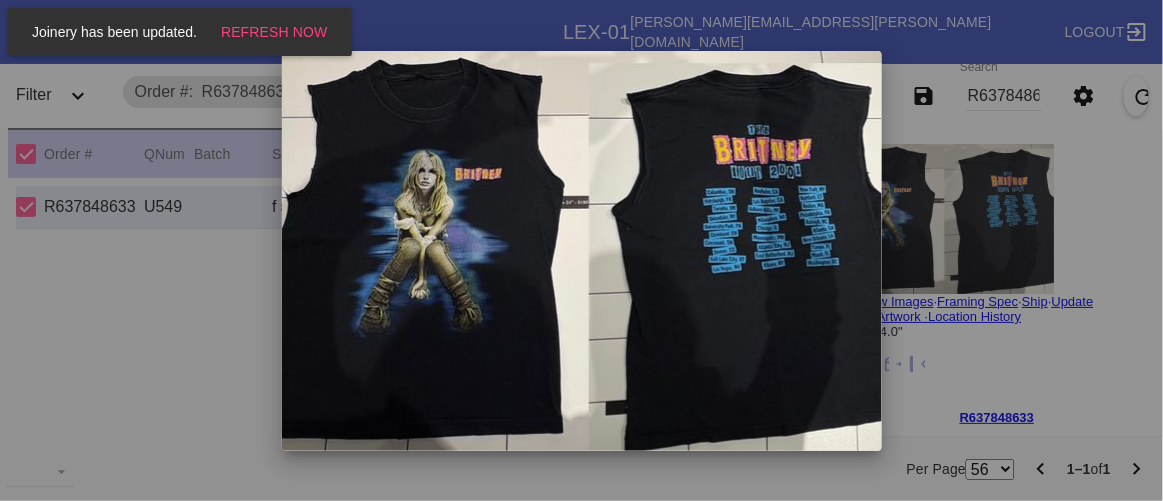 drag, startPoint x: 366, startPoint y: 391, endPoint x: 339, endPoint y: 397, distance: 27.658634 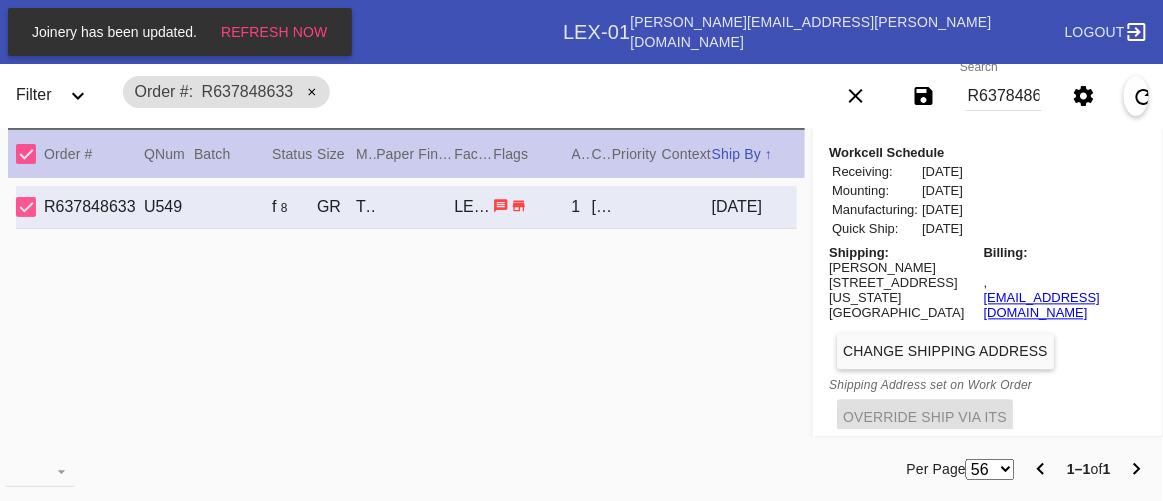 scroll, scrollTop: 983, scrollLeft: 0, axis: vertical 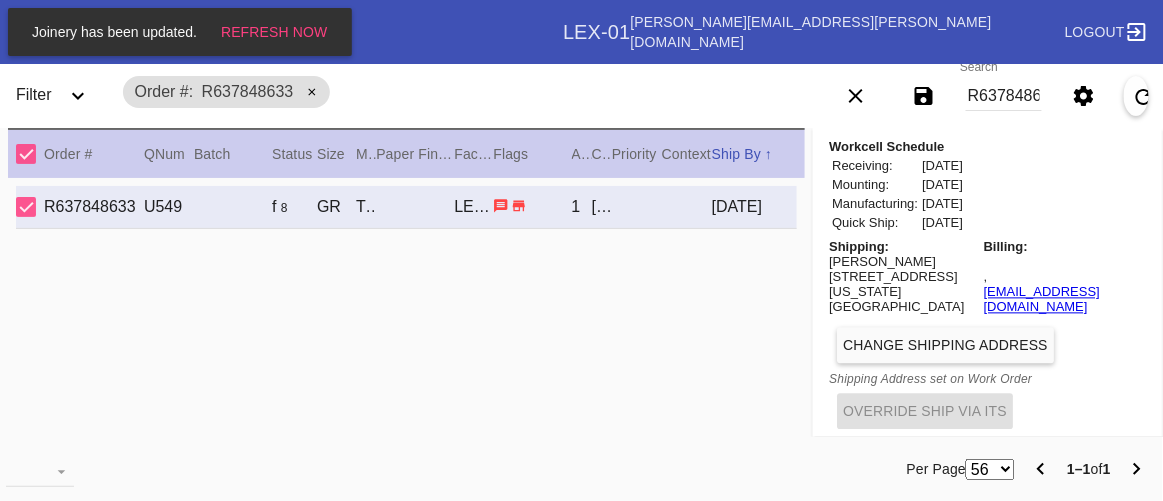 click on "Steve Thompson" at bounding box center [903, 261] 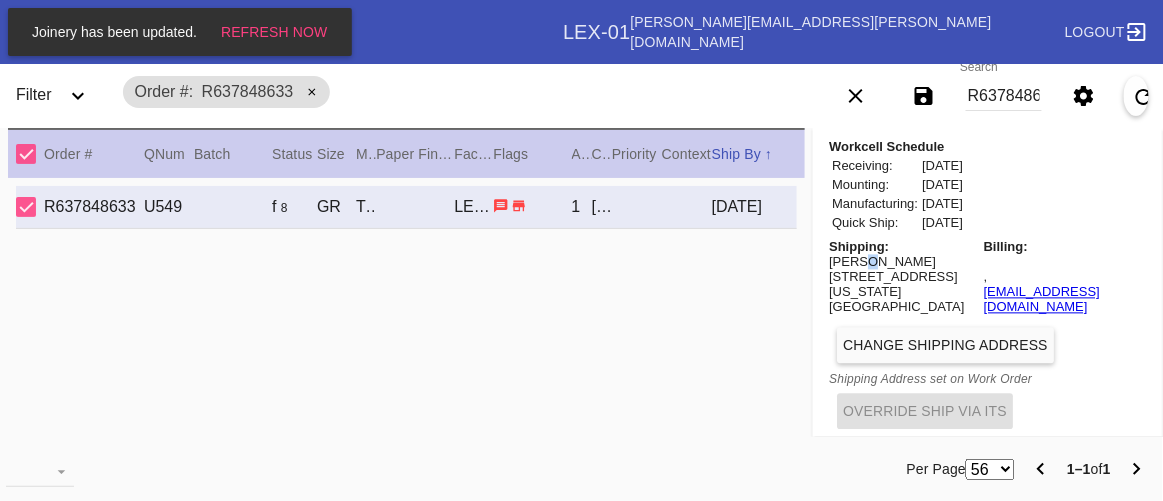 click on "Steve Thompson" at bounding box center [903, 261] 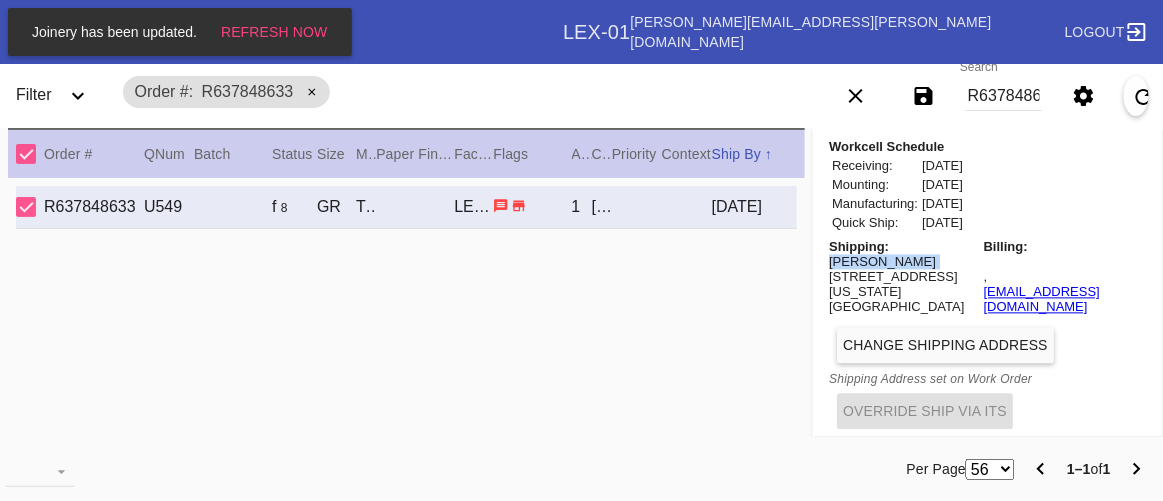 click on "Steve Thompson" at bounding box center (903, 261) 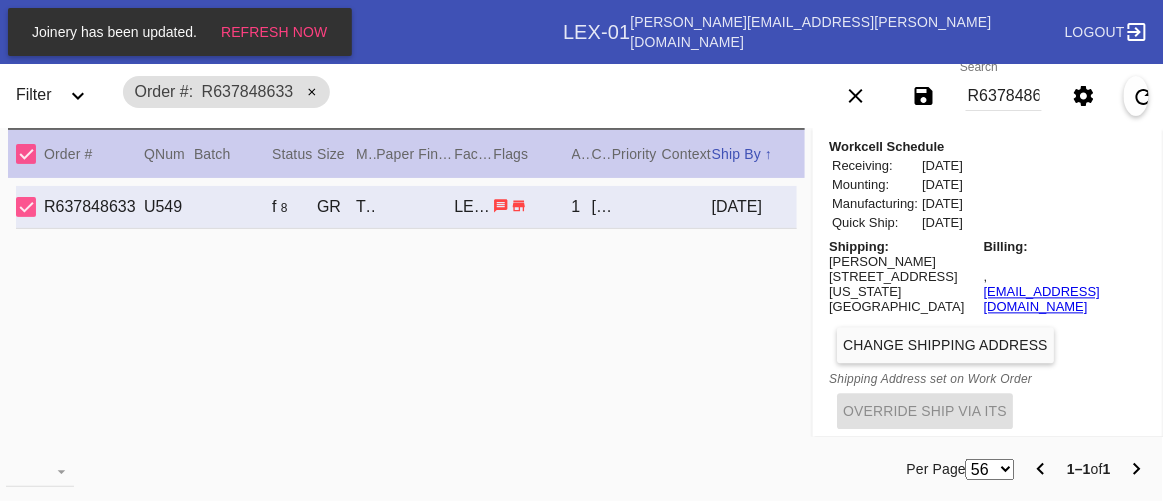 click on "Workcell Schedule Receiving: 2025-06-24 Mounting: 2025-06-26 Manufacturing: 2025-06-27 Quick Ship: 2025-06-27" at bounding box center [988, 185] 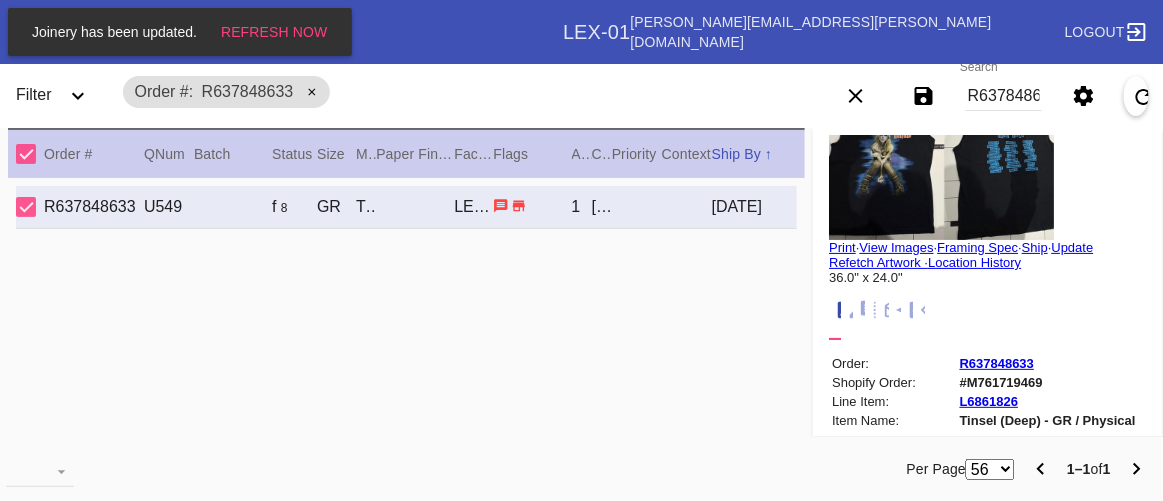 scroll, scrollTop: 0, scrollLeft: 0, axis: both 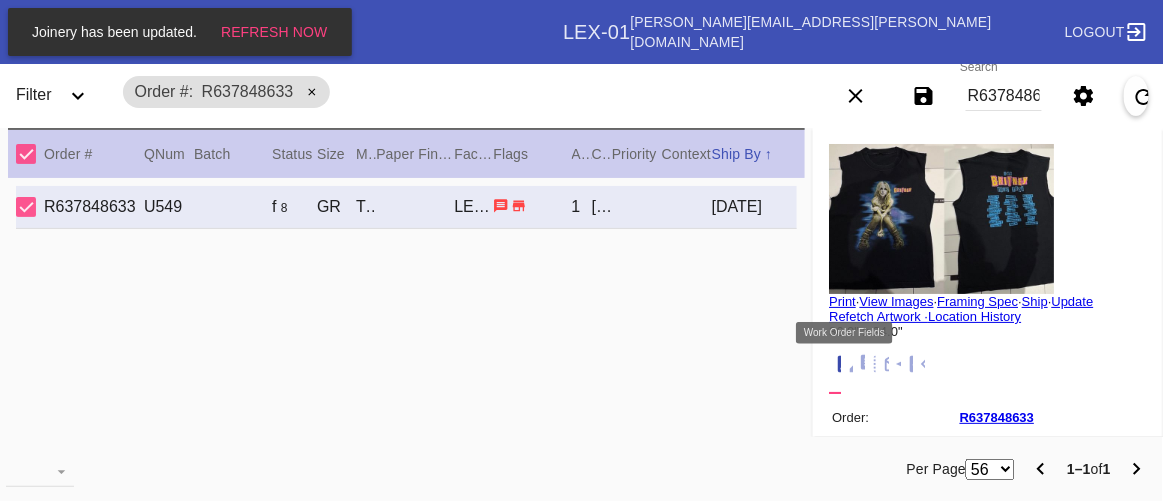 click at bounding box center [858, 365] 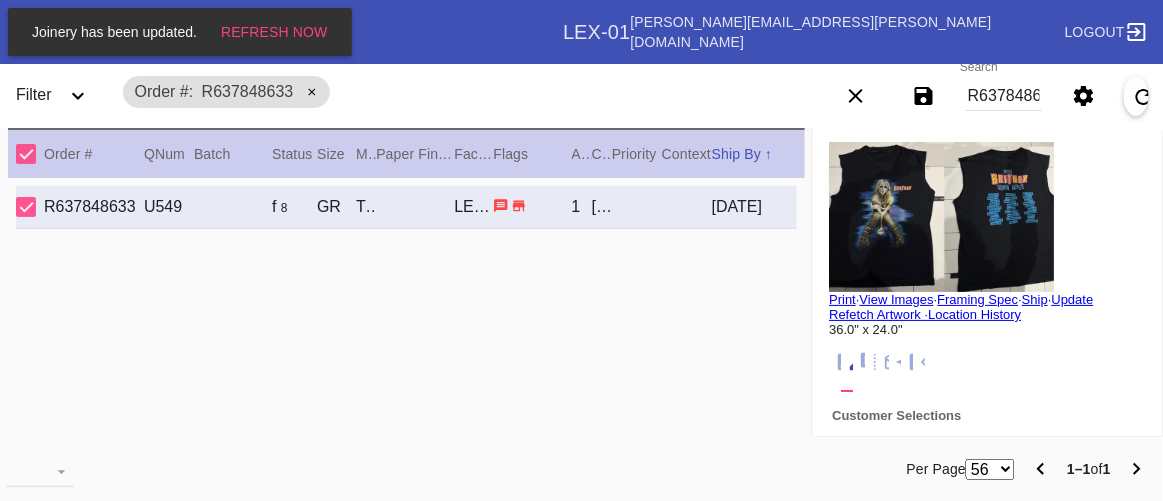 scroll, scrollTop: 0, scrollLeft: 0, axis: both 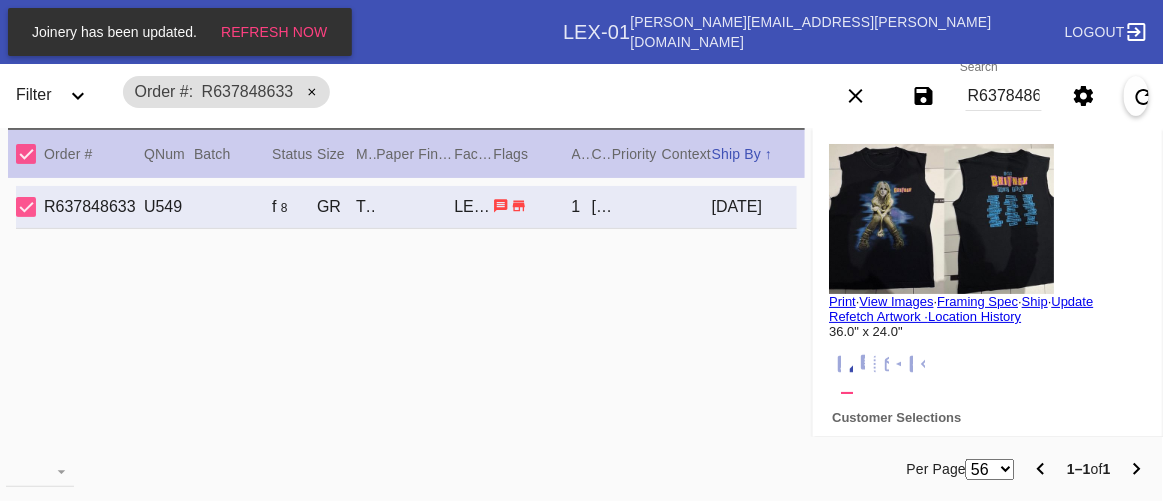 click on "R637848633 U549 f   8 GR Tinsel (Deep) / Dove White Oversized LEX-01 1 Steve Thompson
2025-06-28" at bounding box center [406, 325] 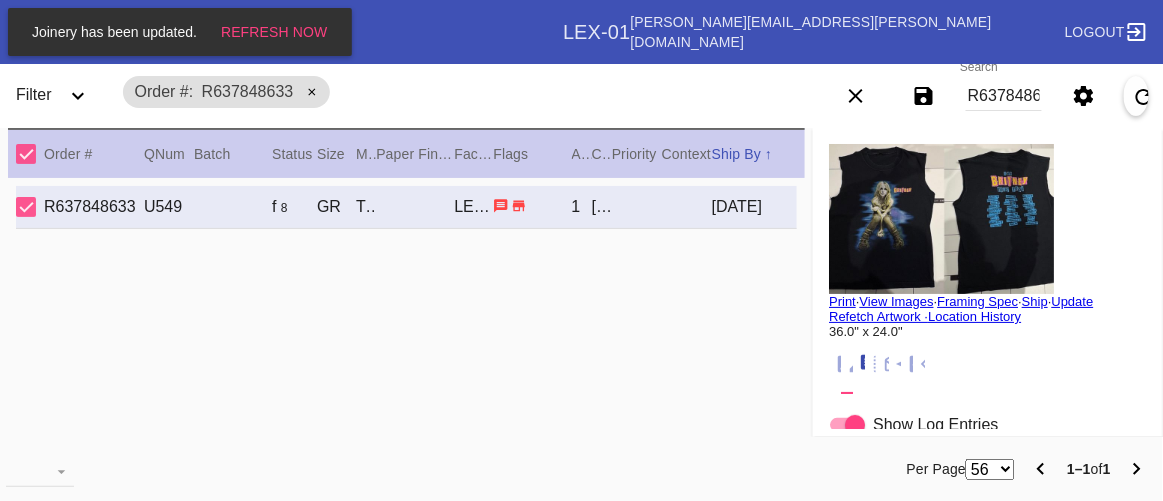 scroll, scrollTop: 121, scrollLeft: 0, axis: vertical 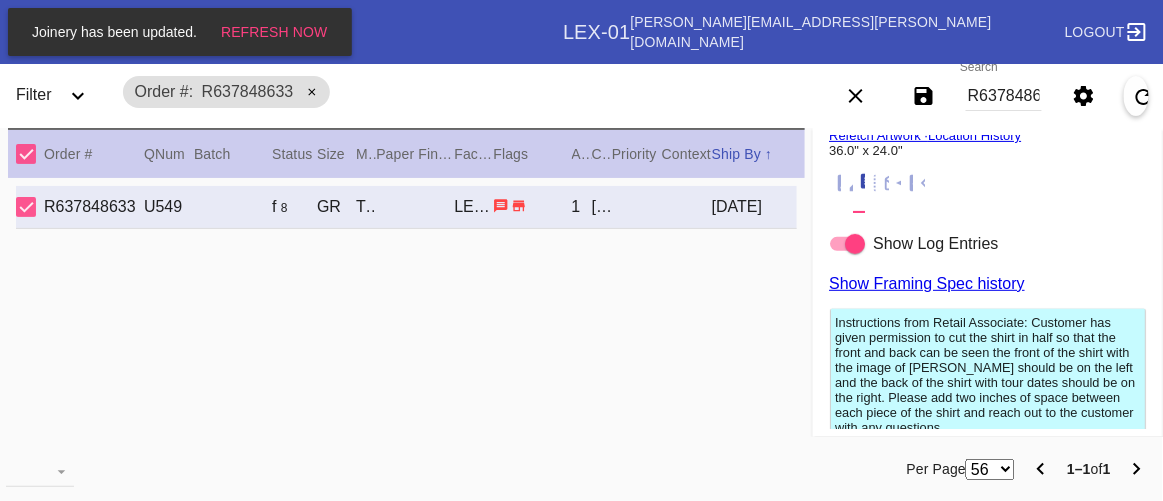 click 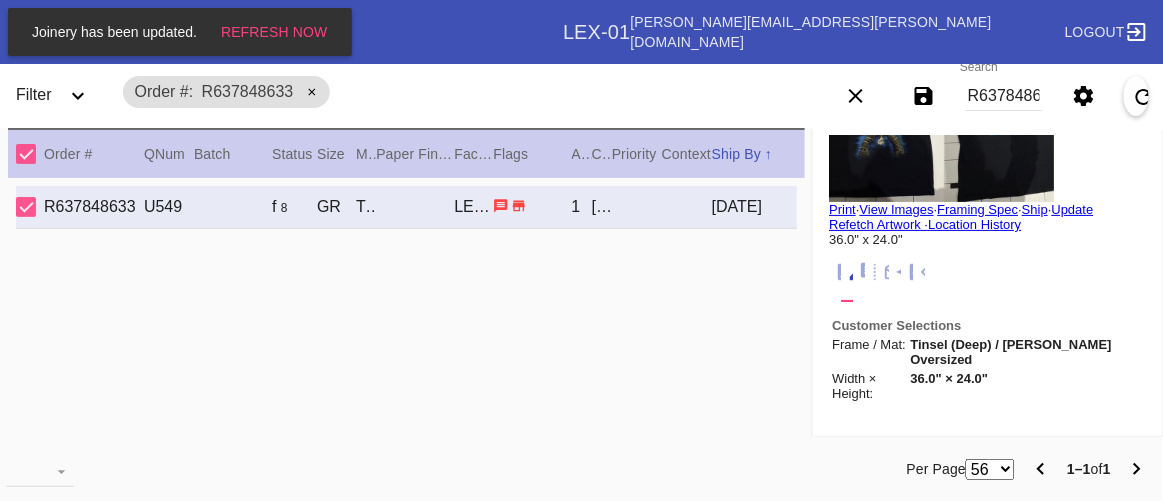 scroll, scrollTop: 0, scrollLeft: 0, axis: both 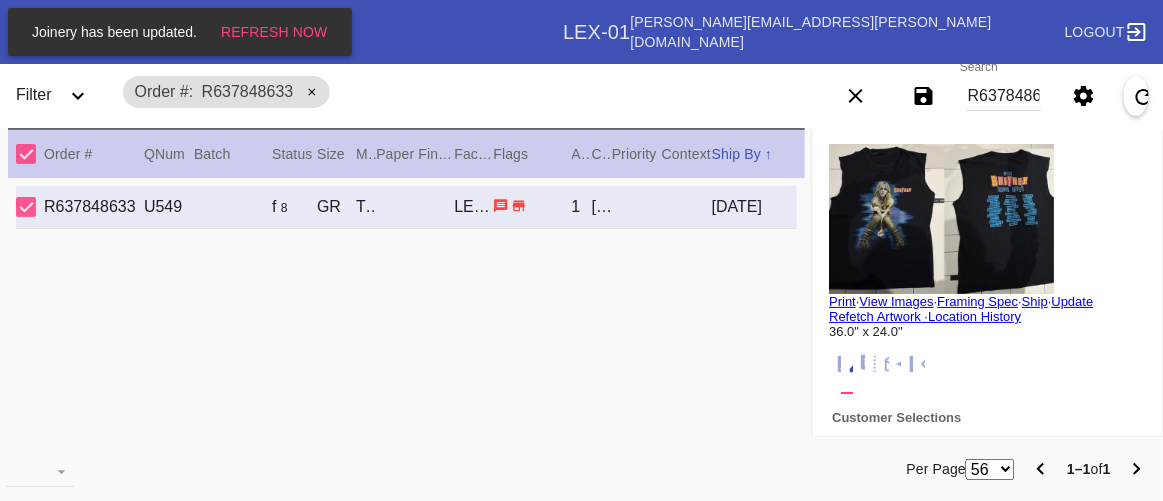 click at bounding box center (941, 219) 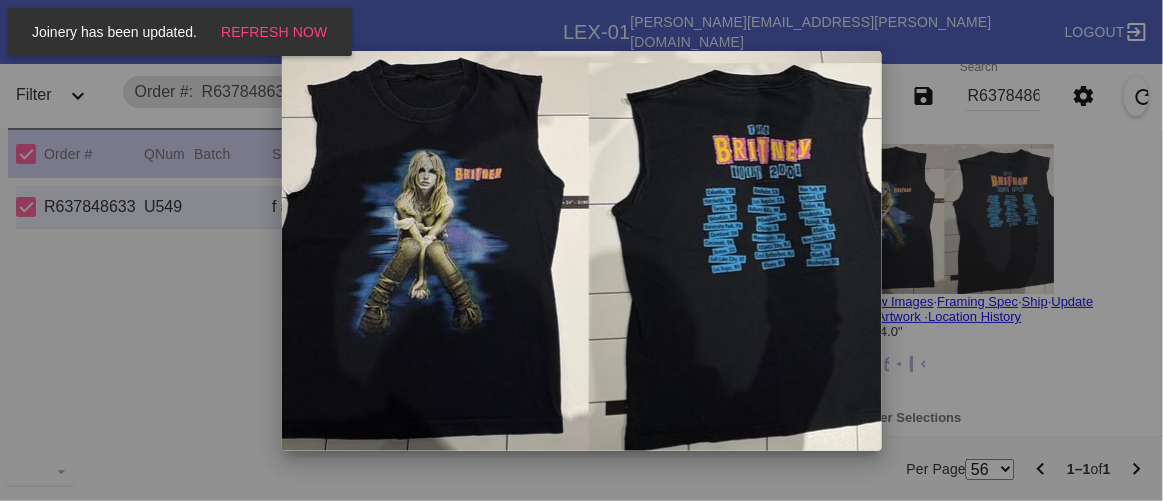 click at bounding box center [582, 251] 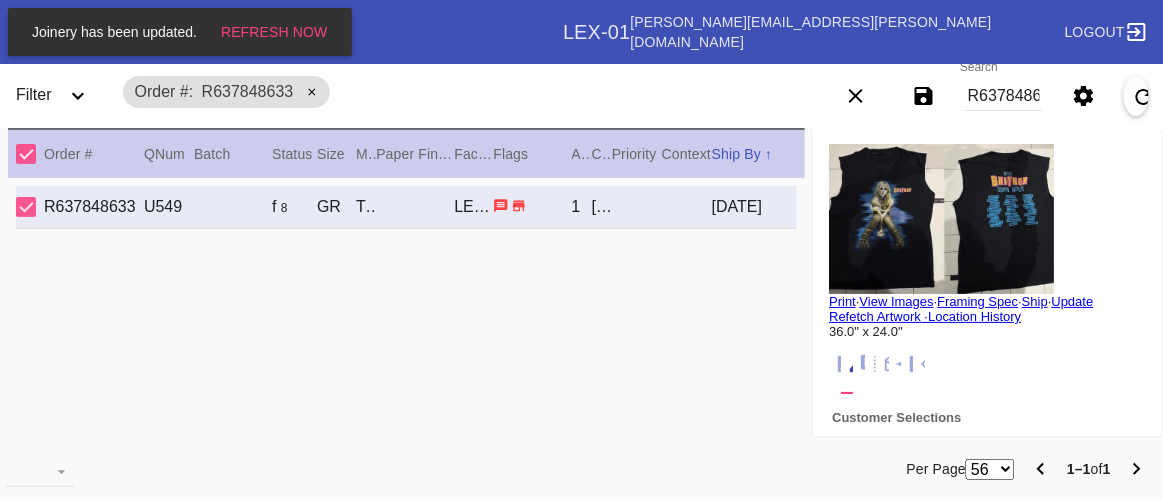click on "Print" at bounding box center [842, 301] 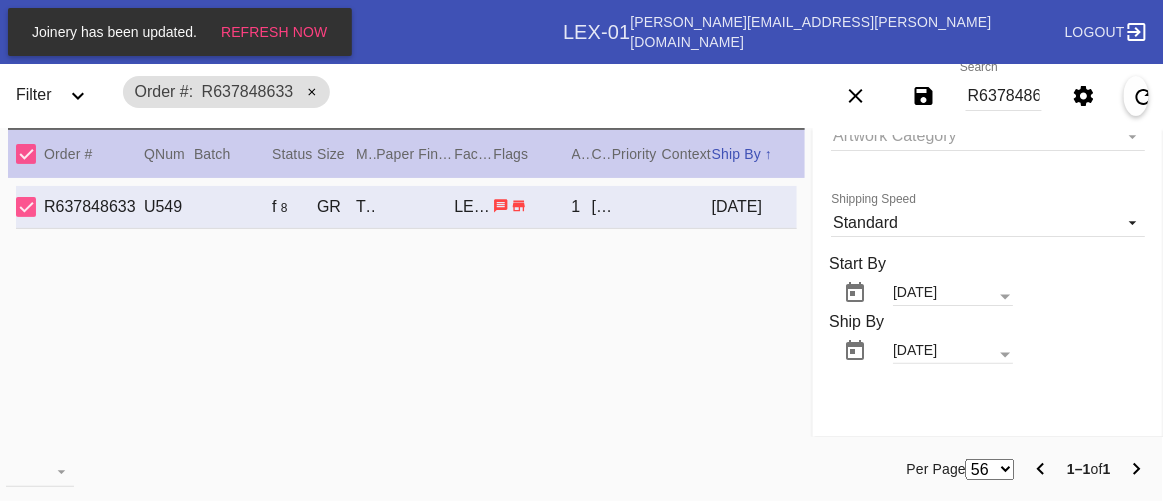 scroll, scrollTop: 1892, scrollLeft: 0, axis: vertical 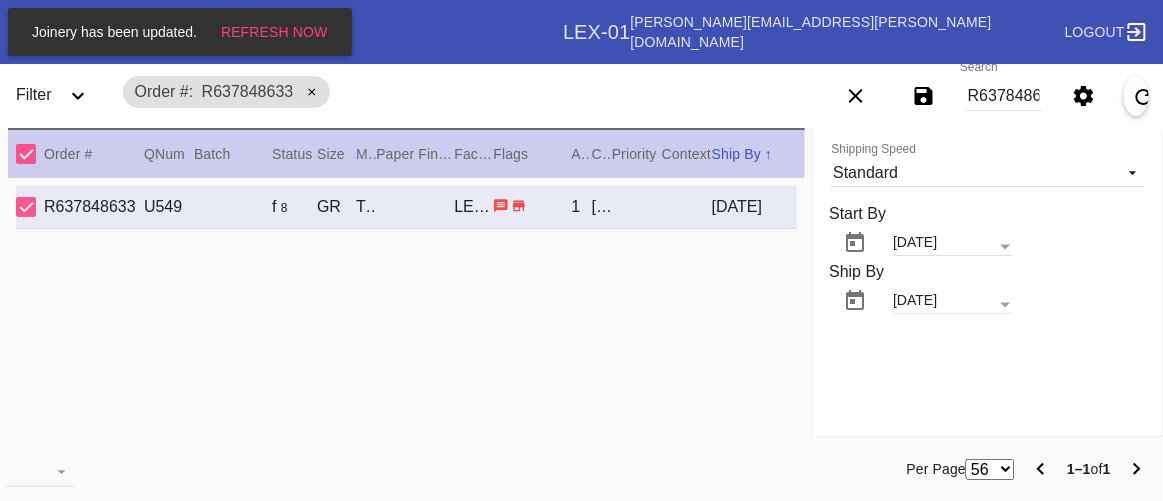 click on "R637848633 U549 f   8 GR Tinsel (Deep) / Dove White Oversized LEX-01 1 Steve Thompson
2025-06-28" at bounding box center [406, 325] 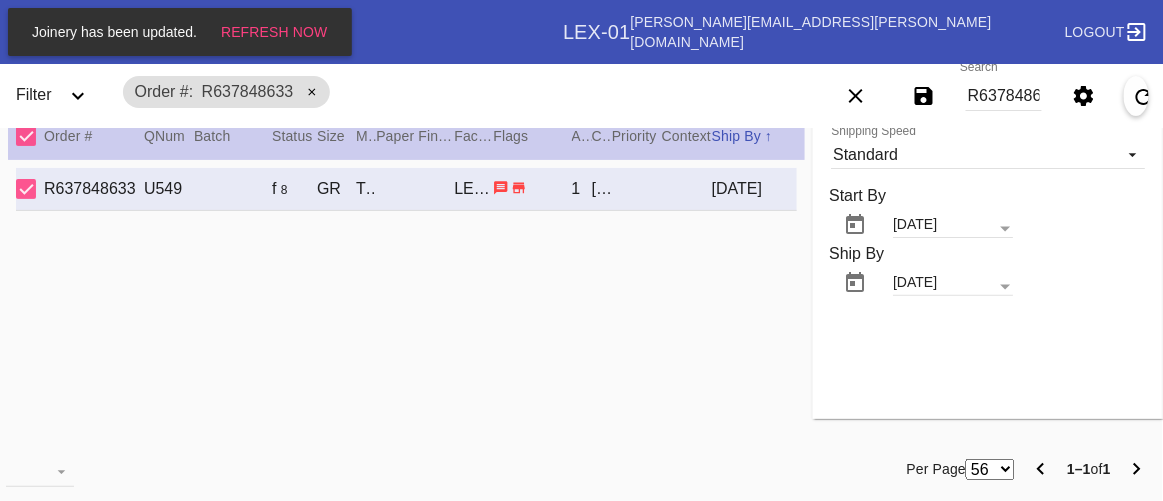 scroll, scrollTop: 35, scrollLeft: 0, axis: vertical 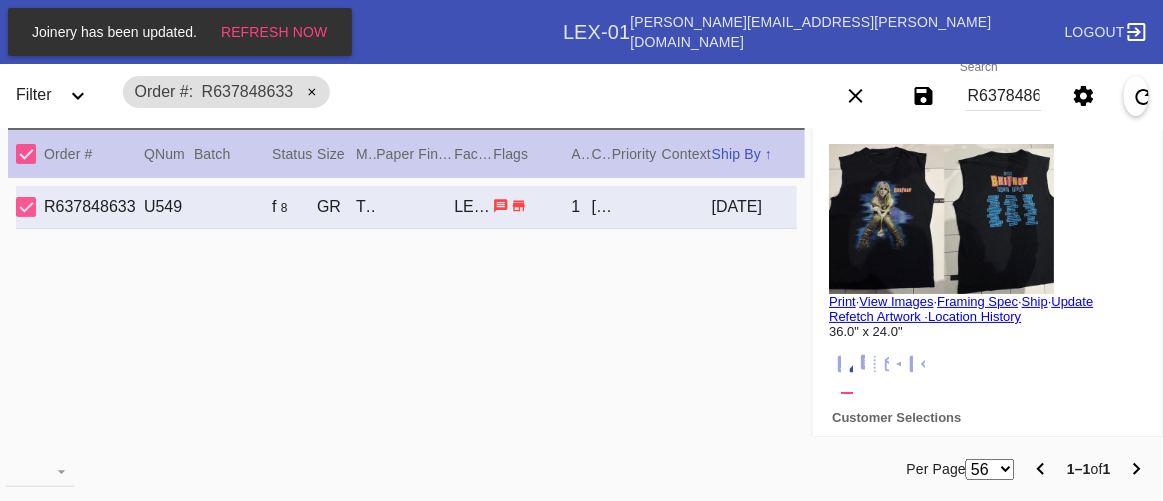 click on "R637848633 U549 f   8 GR Tinsel (Deep) / Dove White Oversized LEX-01 1 Steve Thompson
2025-06-28" at bounding box center [406, 325] 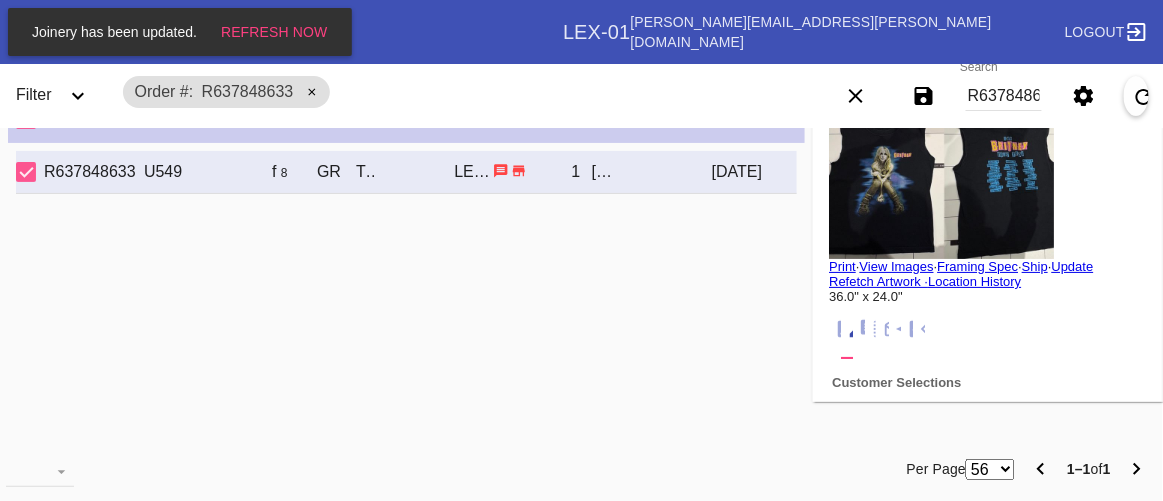 click on "R637848633 U549 f   8 GR Tinsel (Deep) / Dove White Oversized LEX-01 1 Steve Thompson
2025-06-28" at bounding box center [406, 290] 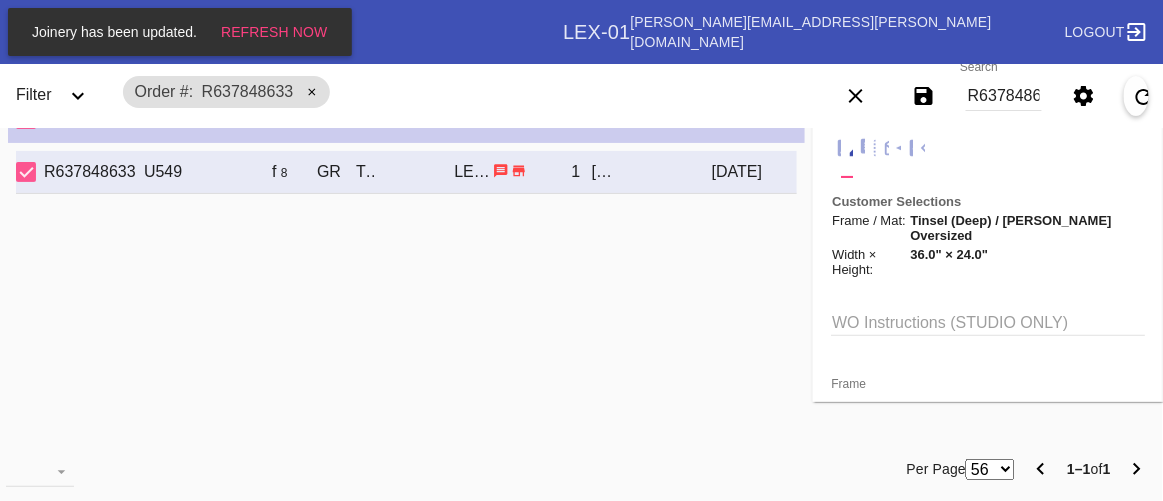 scroll, scrollTop: 90, scrollLeft: 0, axis: vertical 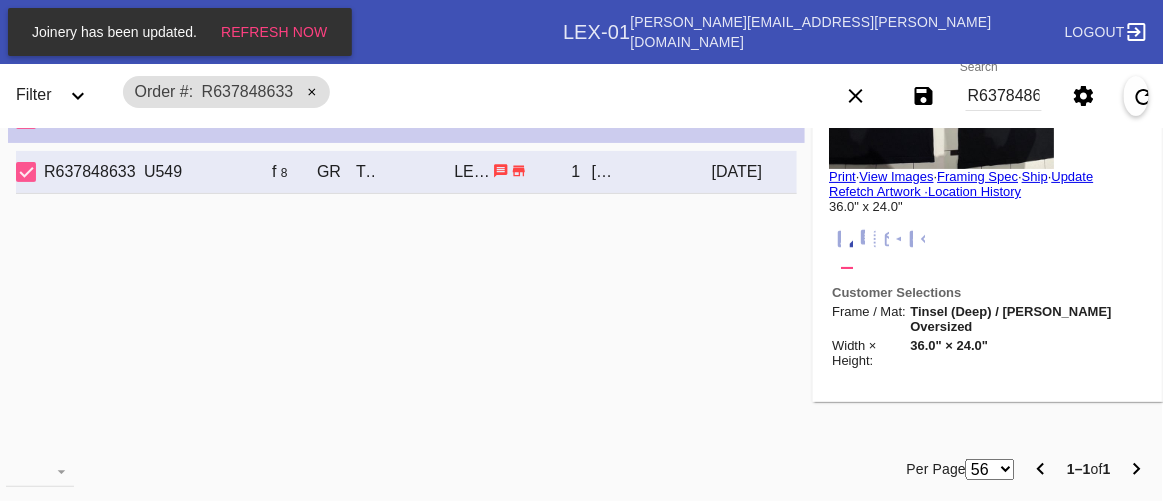 click 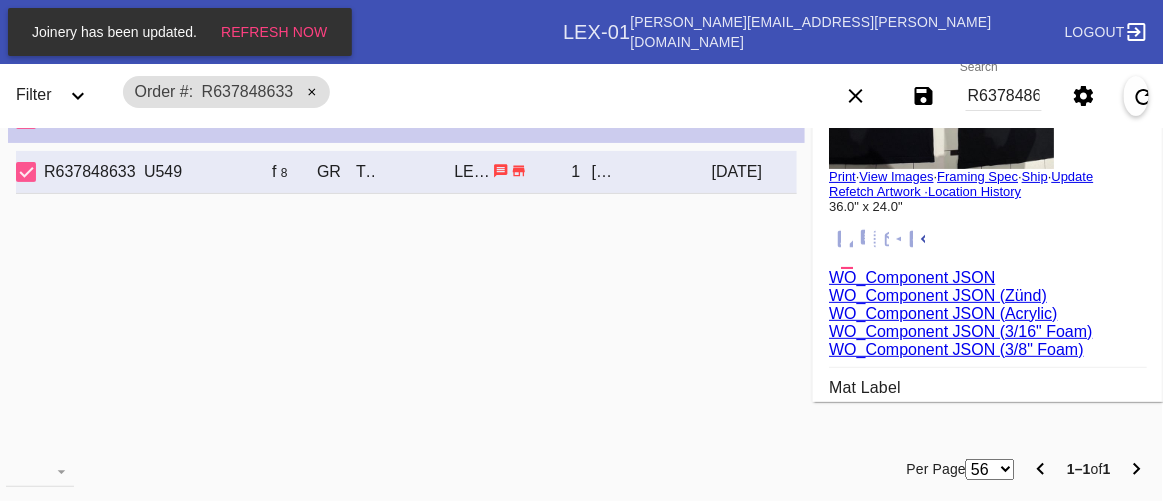 scroll, scrollTop: 366, scrollLeft: 0, axis: vertical 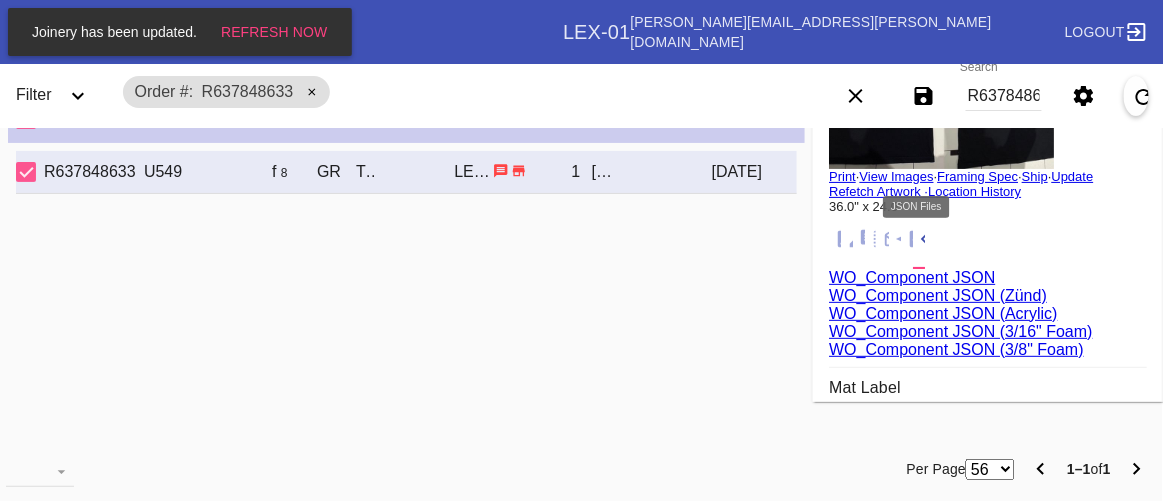click 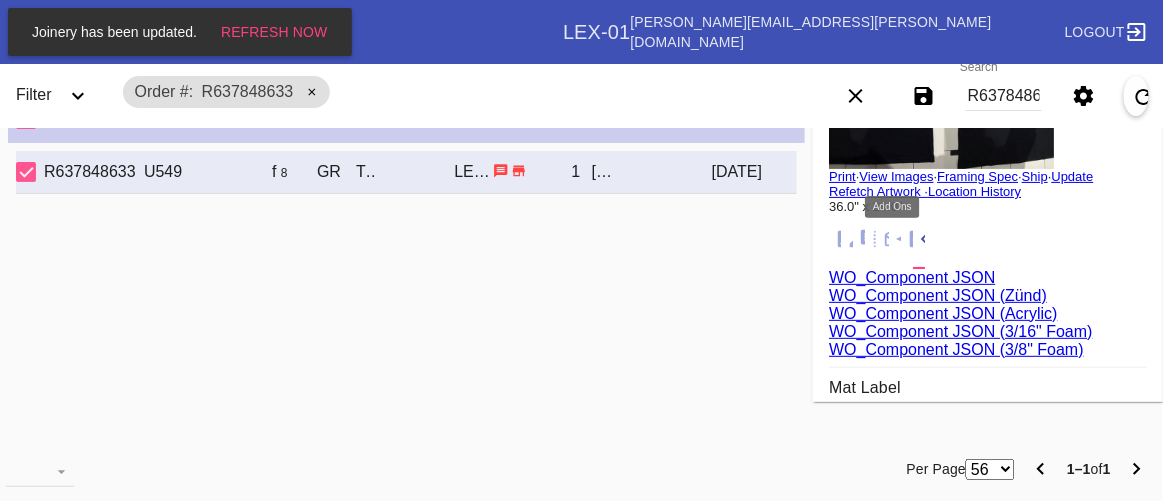 click 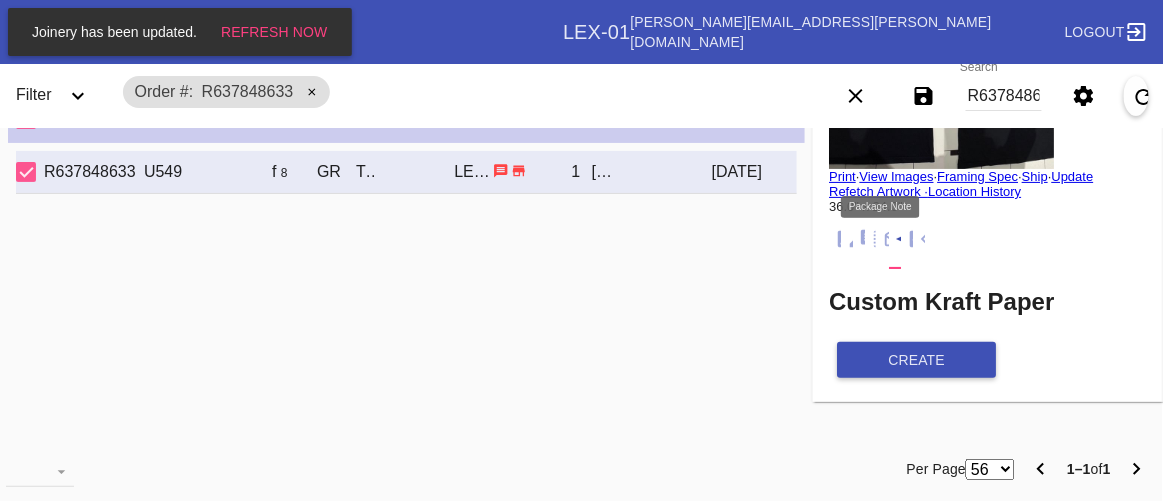 click 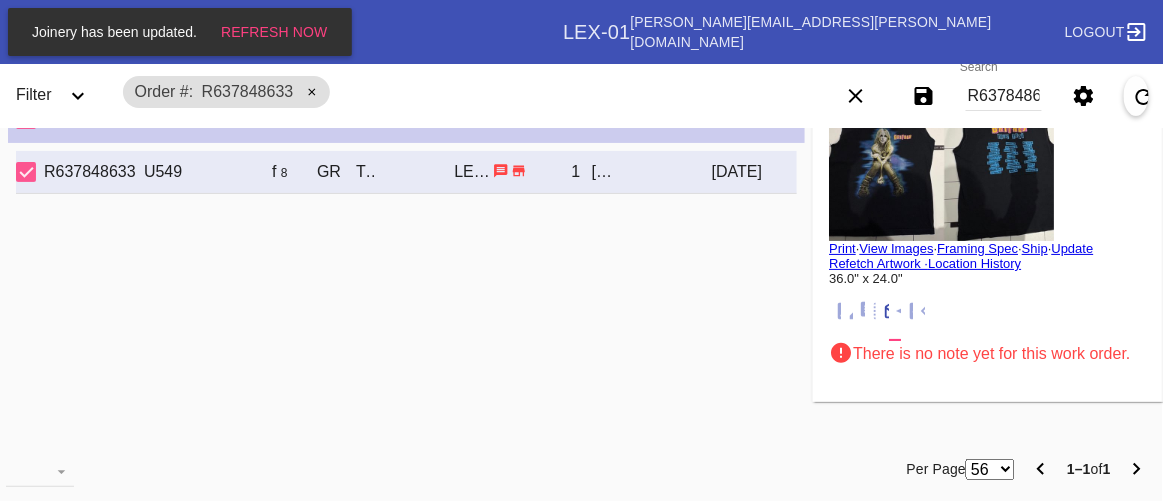 scroll, scrollTop: 219, scrollLeft: 0, axis: vertical 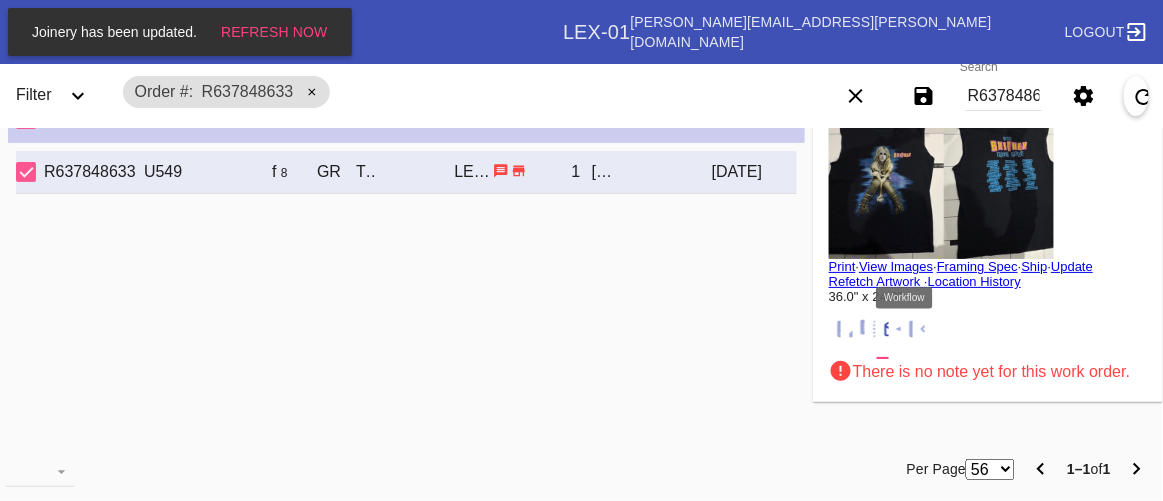 click 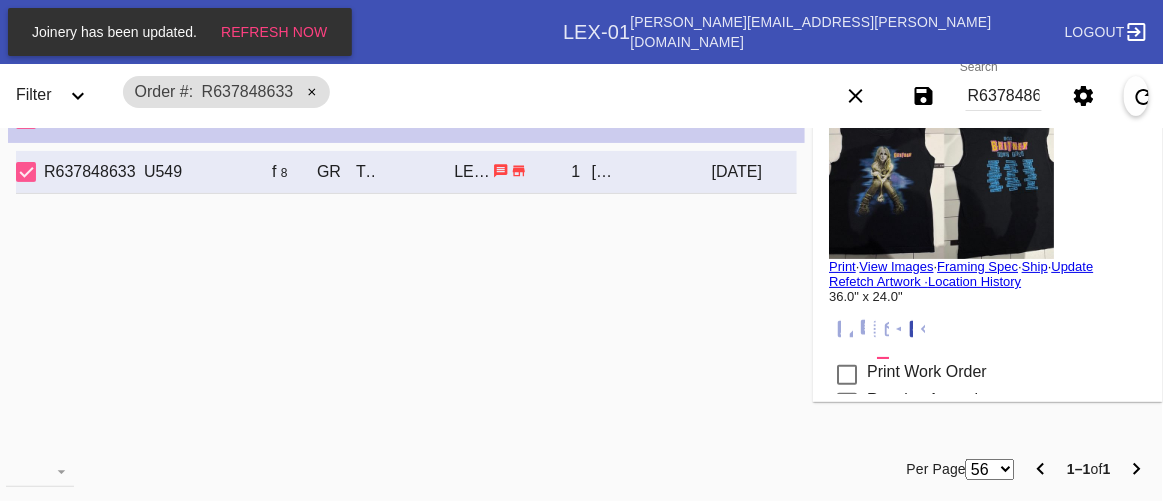 scroll, scrollTop: 317, scrollLeft: 0, axis: vertical 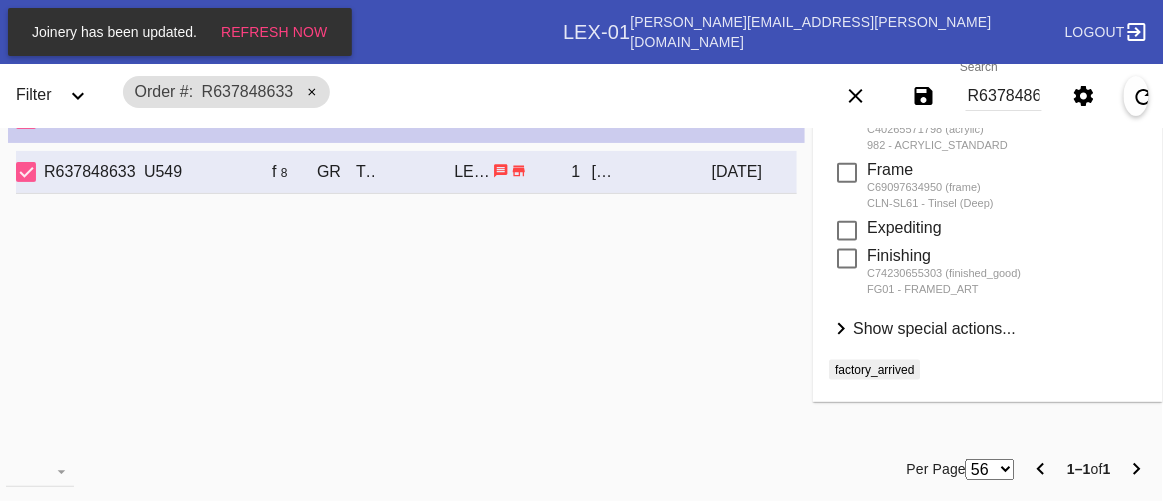 click on "Show special actions..." at bounding box center [934, 328] 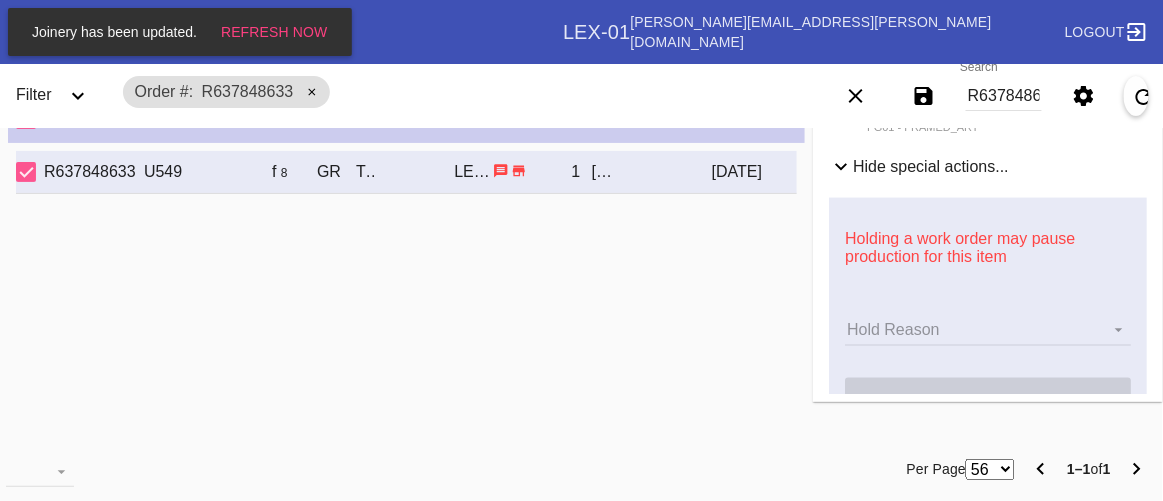 scroll, scrollTop: 826, scrollLeft: 0, axis: vertical 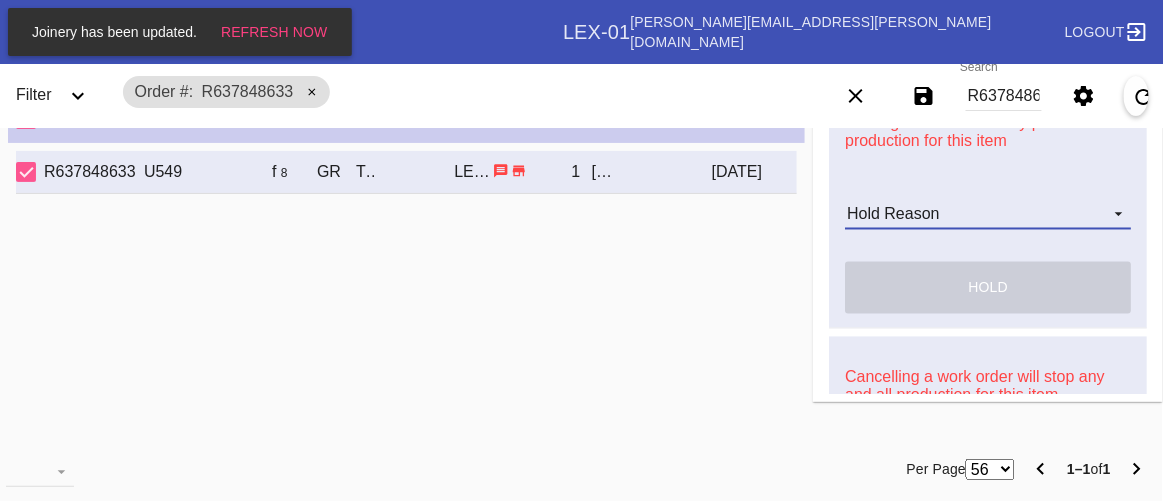 click on "Hold Reason Art Care Review Artwork Damaged F4B/Partnership Facility Out of Stock HPO Hold to Ship Investigation Lost in Studio Multi-Mat Details Not Received Order Change Request Out of Stock Proactive Outreach Pull for Production QA/Customer Approval Question Submitted Ready for Action Ready for Production Repair Replacement Ordered Retail GW Rework Sample Search and Rescue Transit to LEX01 Transit to PHL01 Update Work Order" at bounding box center [988, 215] 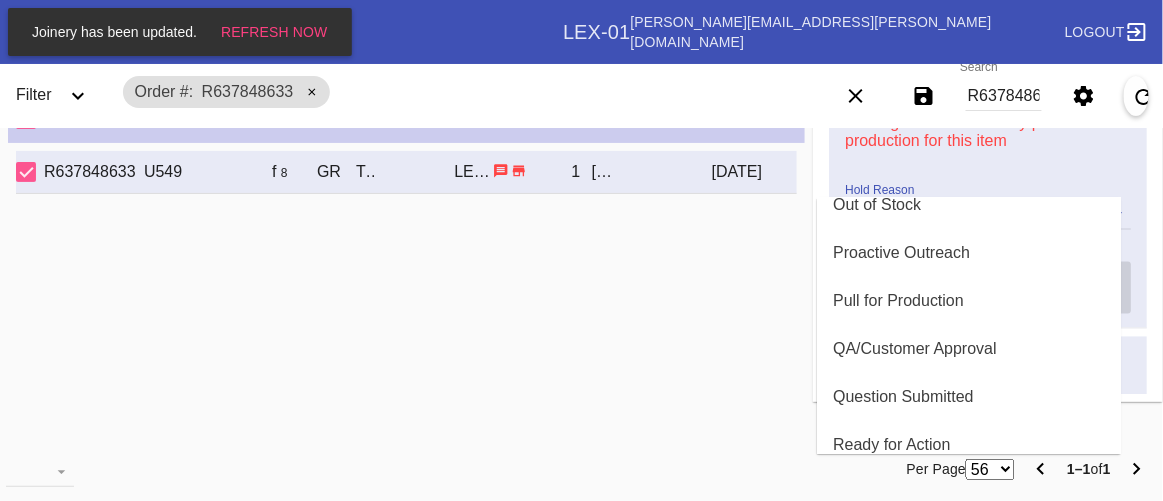 scroll, scrollTop: 636, scrollLeft: 0, axis: vertical 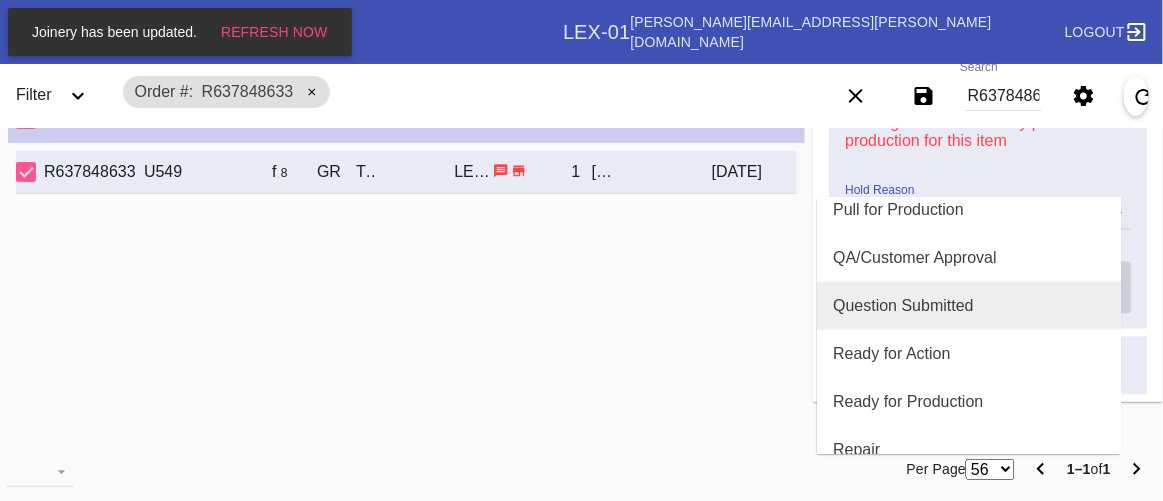 click on "Question Submitted" at bounding box center [969, 306] 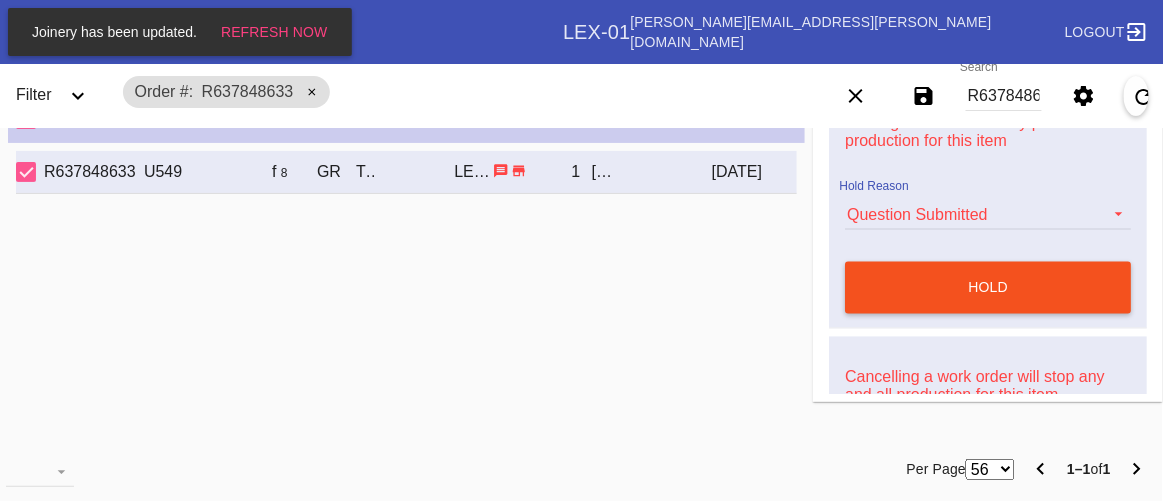 click on "hold" at bounding box center (988, 288) 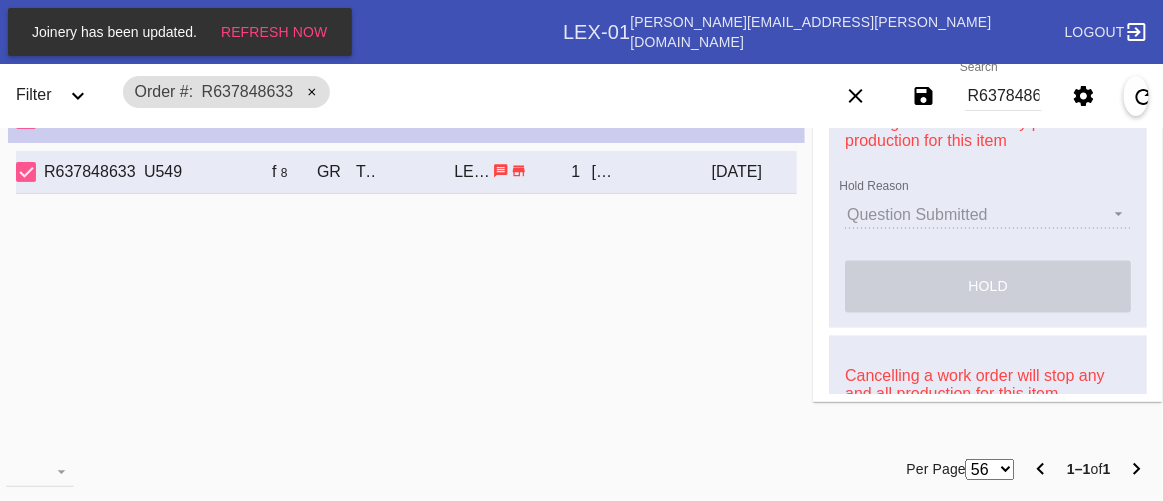 click on "R637848633 U549 f   8 GR Tinsel (Deep) / Dove White Oversized LEX-01 1 Steve Thompson
2025-06-28" at bounding box center [406, 290] 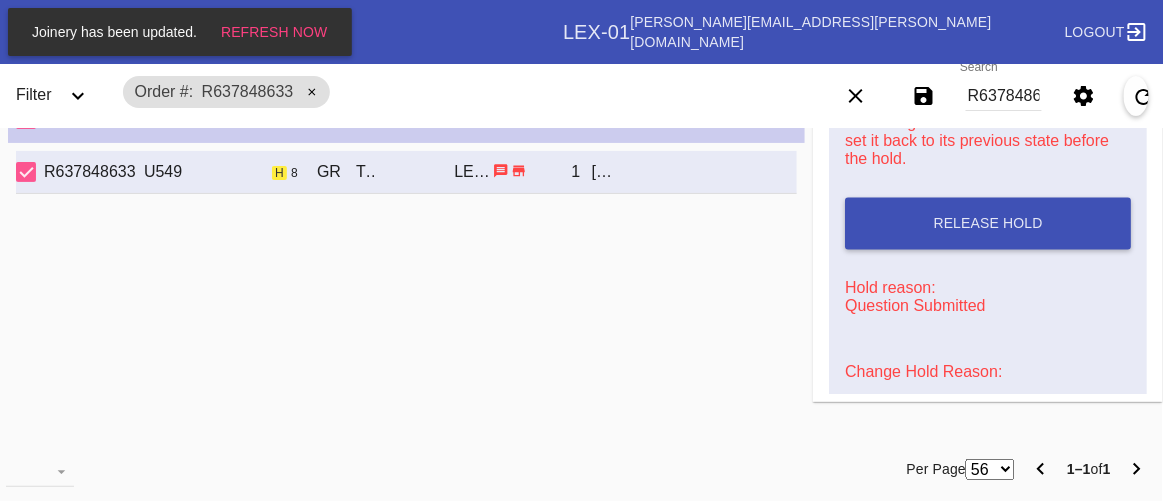 click on "Order #
R637848633" at bounding box center (451, 96) 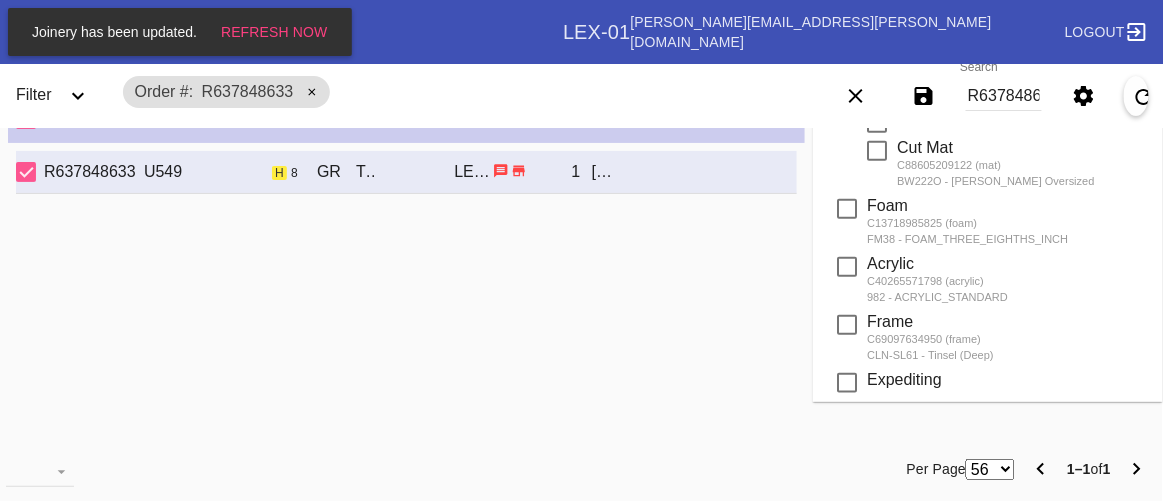 scroll, scrollTop: 371, scrollLeft: 0, axis: vertical 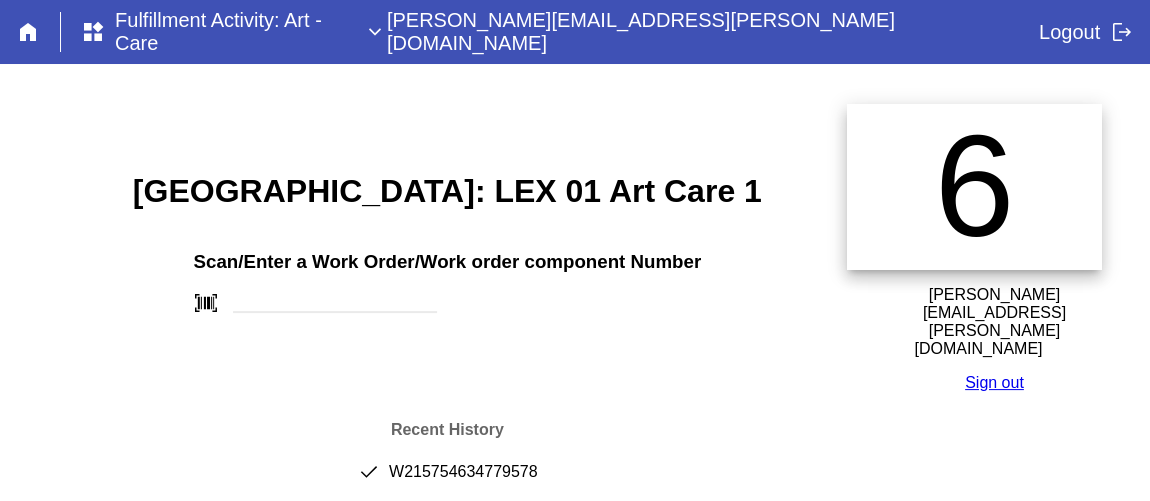 click on "Scan/Enter a Work Order/Work order component Number barcode_scanner" at bounding box center (447, 275) 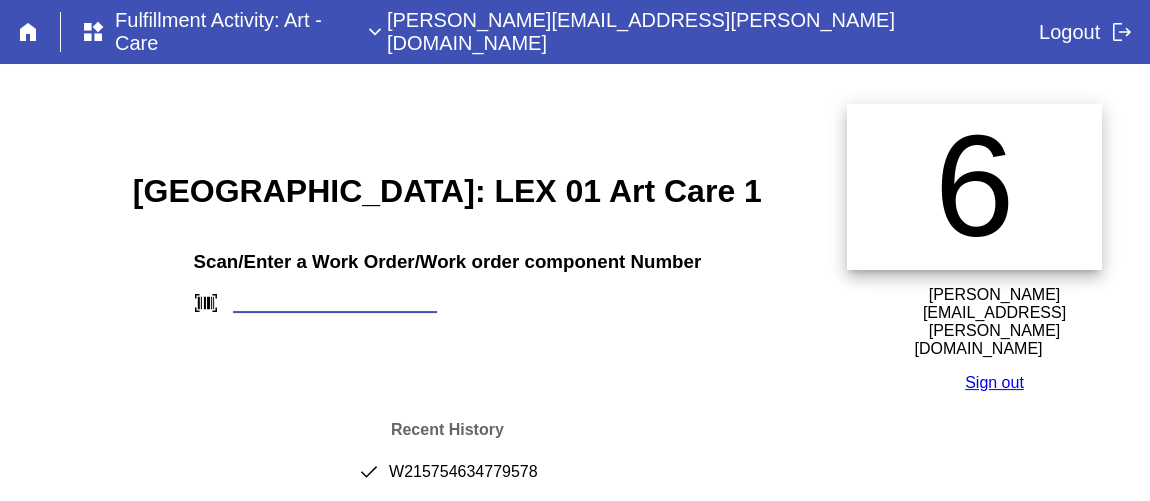 click at bounding box center (335, 302) 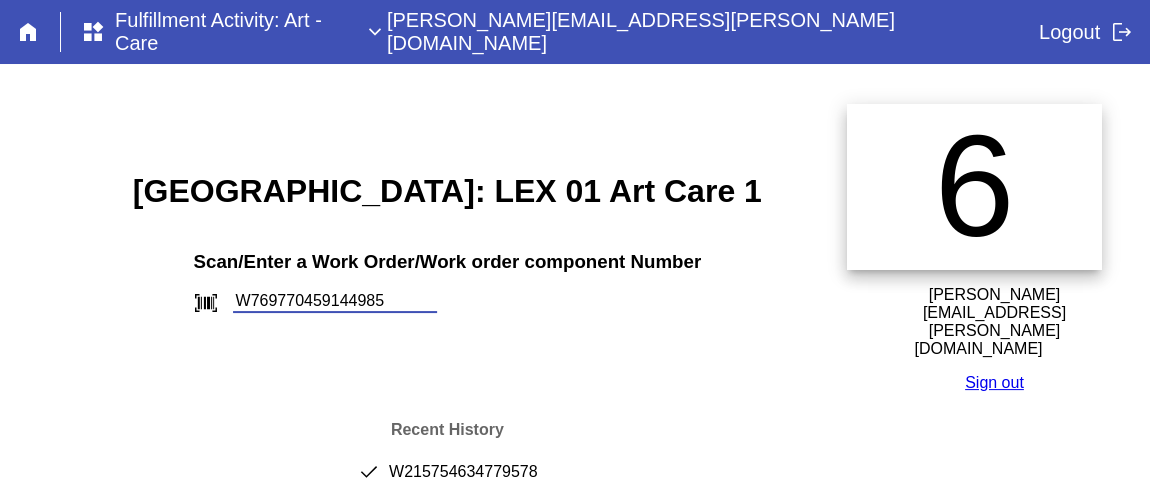 type on "W769770459144985" 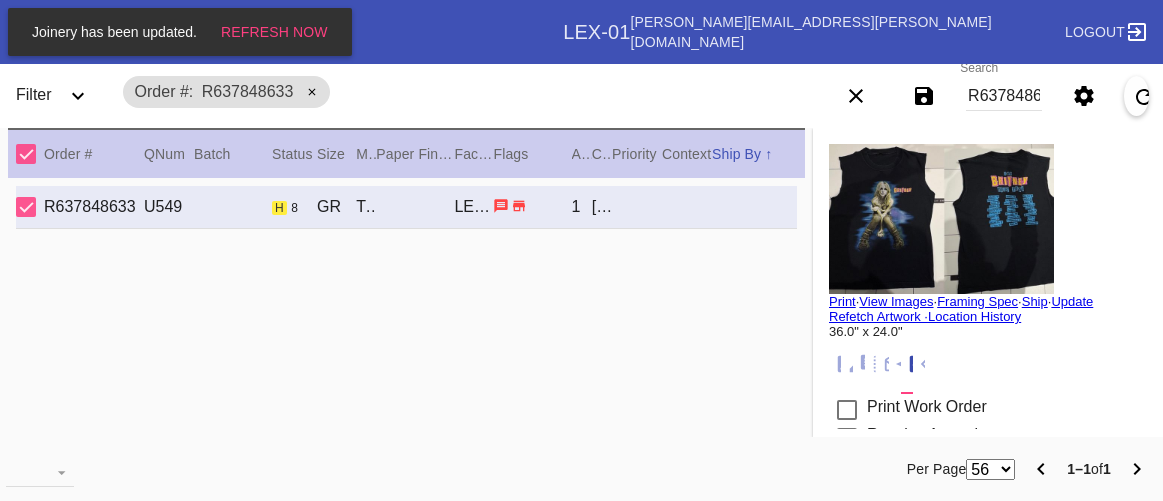 scroll, scrollTop: 0, scrollLeft: 0, axis: both 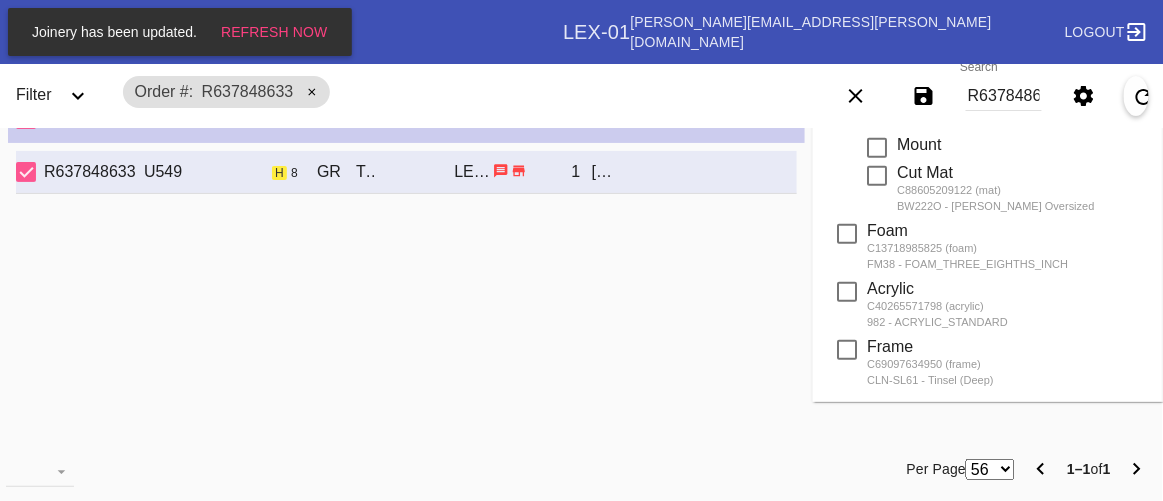 click on "R637848633" at bounding box center [1004, 96] 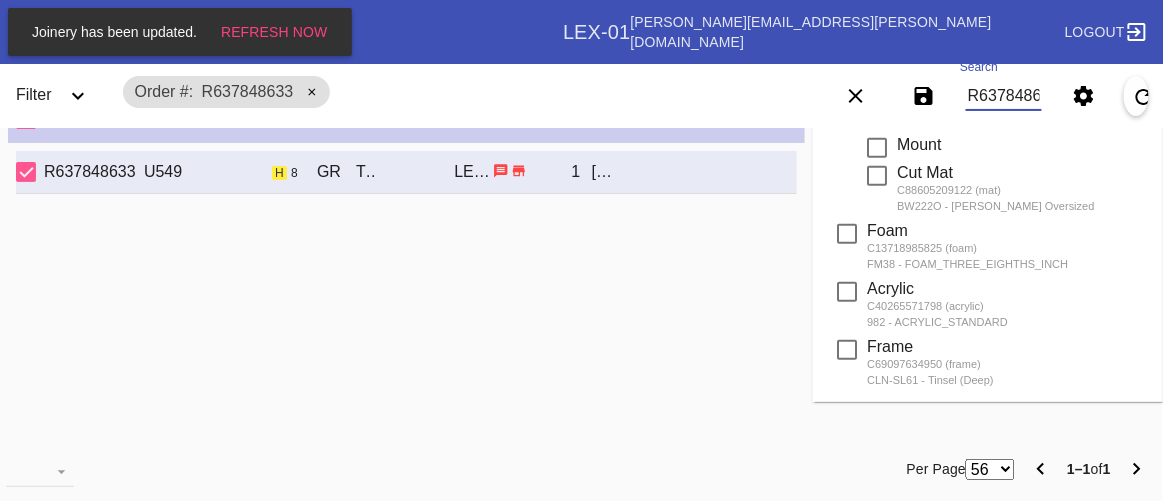 click on "R637848633" at bounding box center [1004, 96] 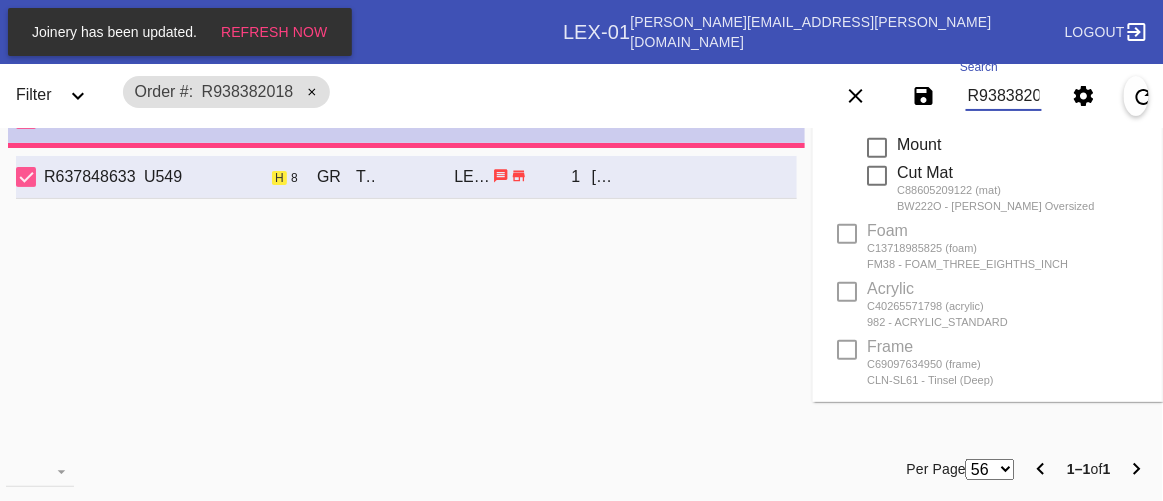 type 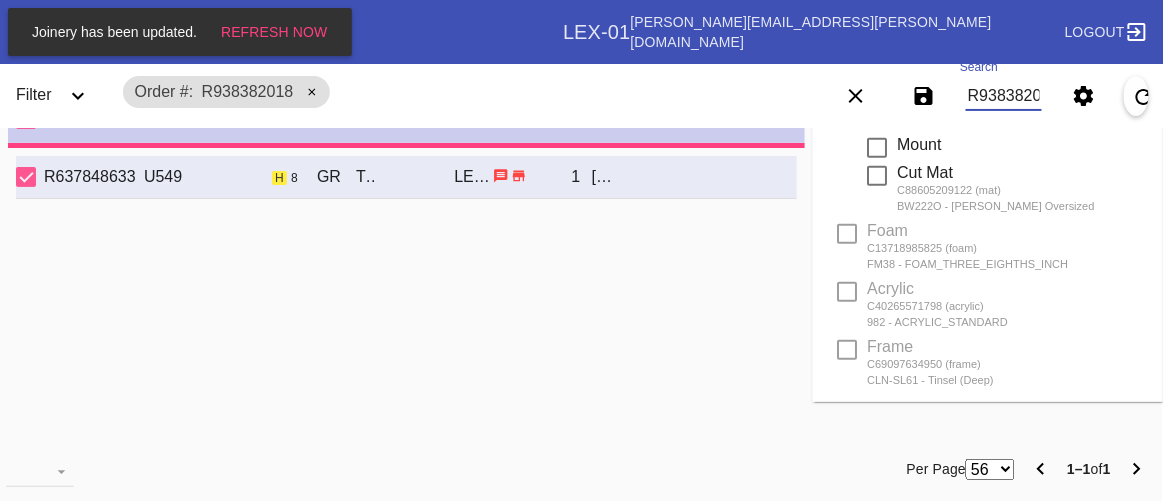 type 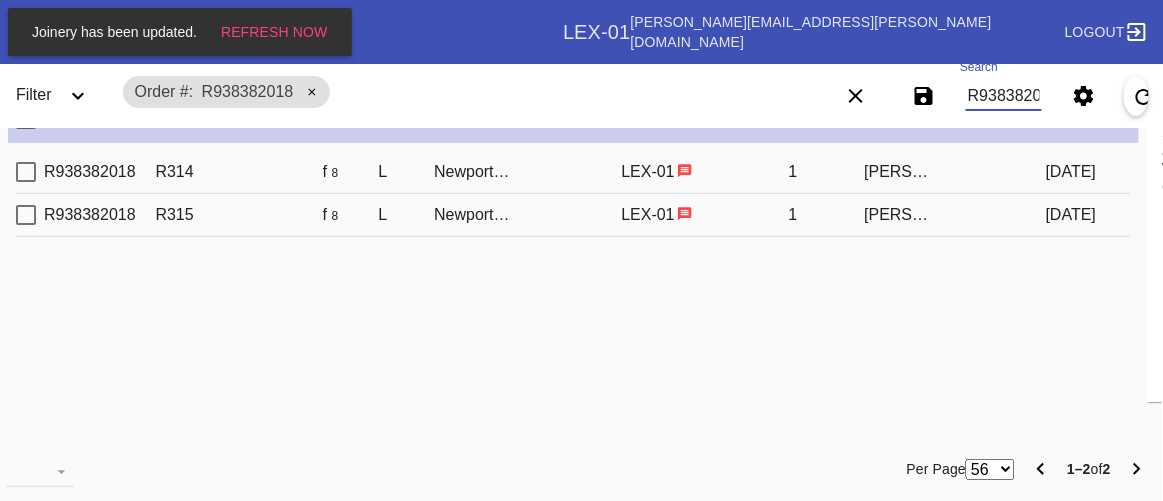 scroll, scrollTop: 0, scrollLeft: 0, axis: both 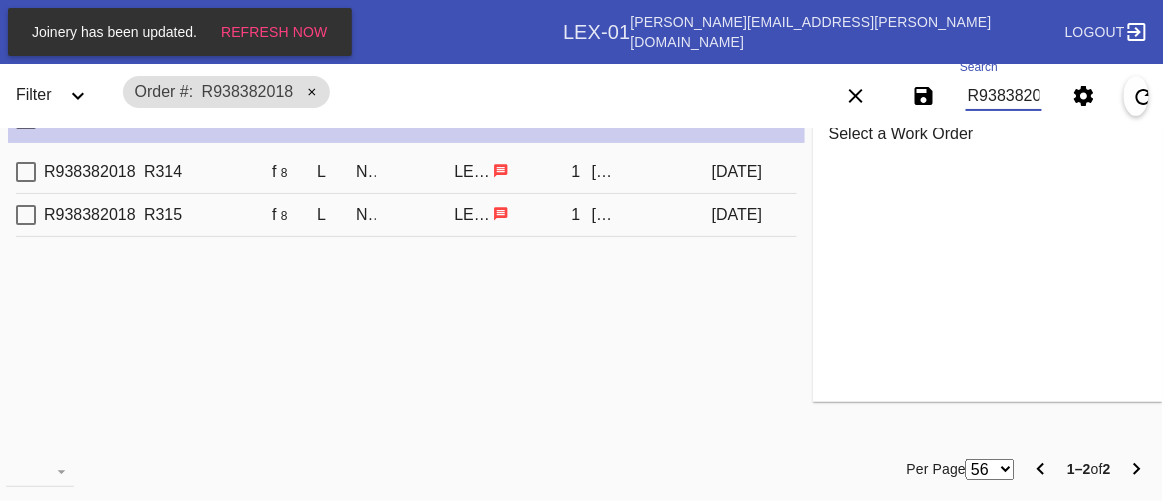 click on "Alex Levy" at bounding box center [602, 172] 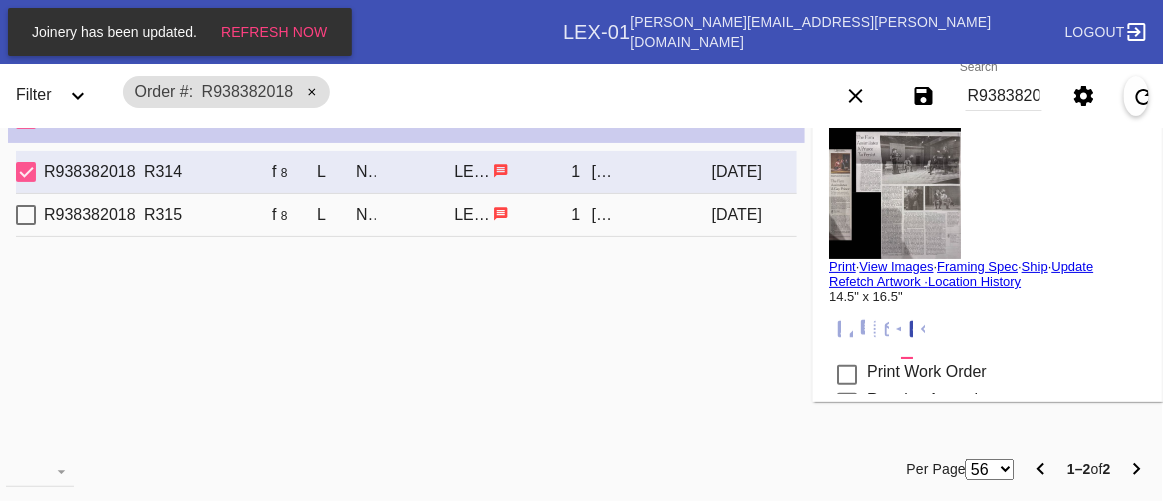 click on "R938382018 R315 f   8 L Newport / Black with Black Core, novacore LEX-01 1 Alex Levy
2025-07-03" at bounding box center [406, 215] 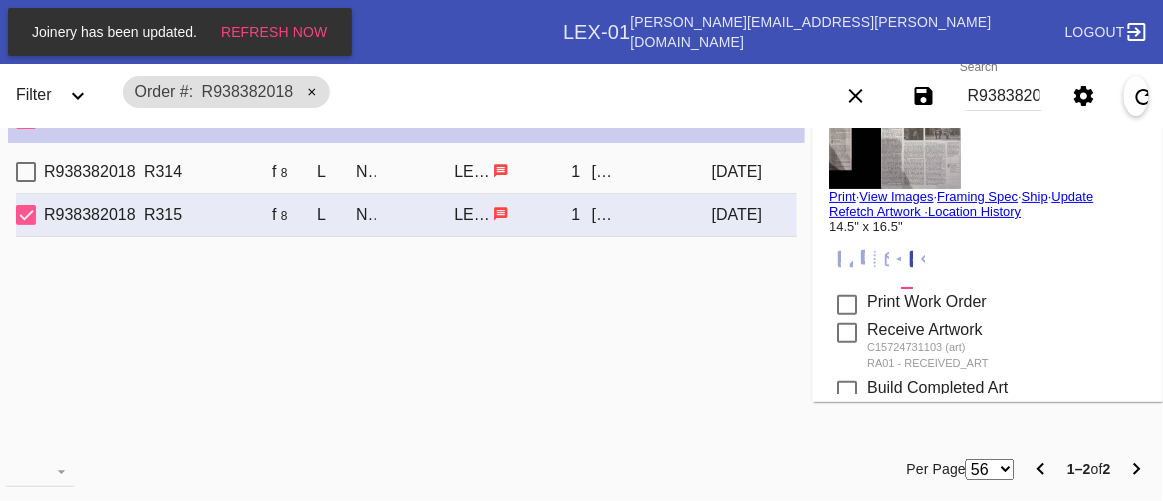 scroll, scrollTop: 90, scrollLeft: 0, axis: vertical 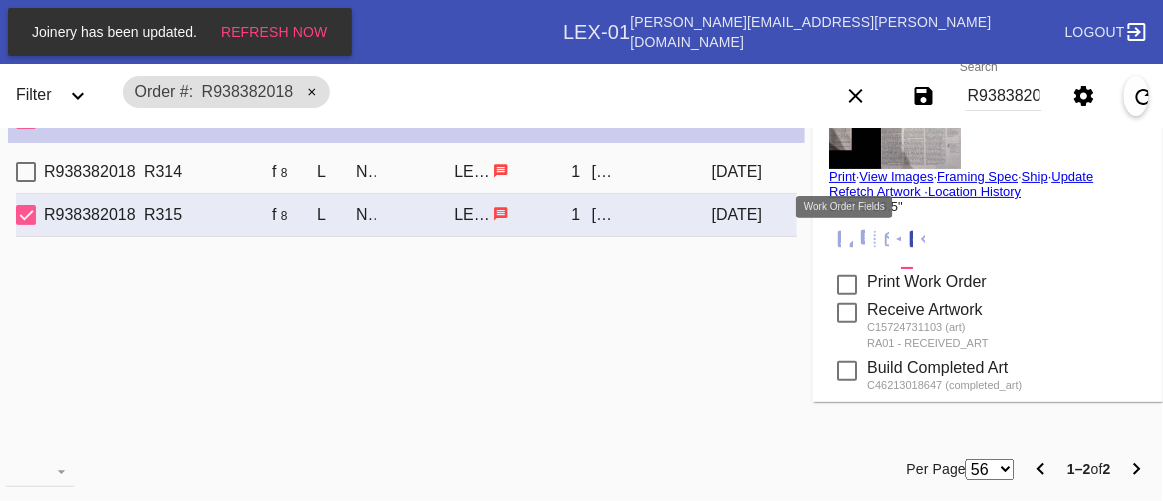 click 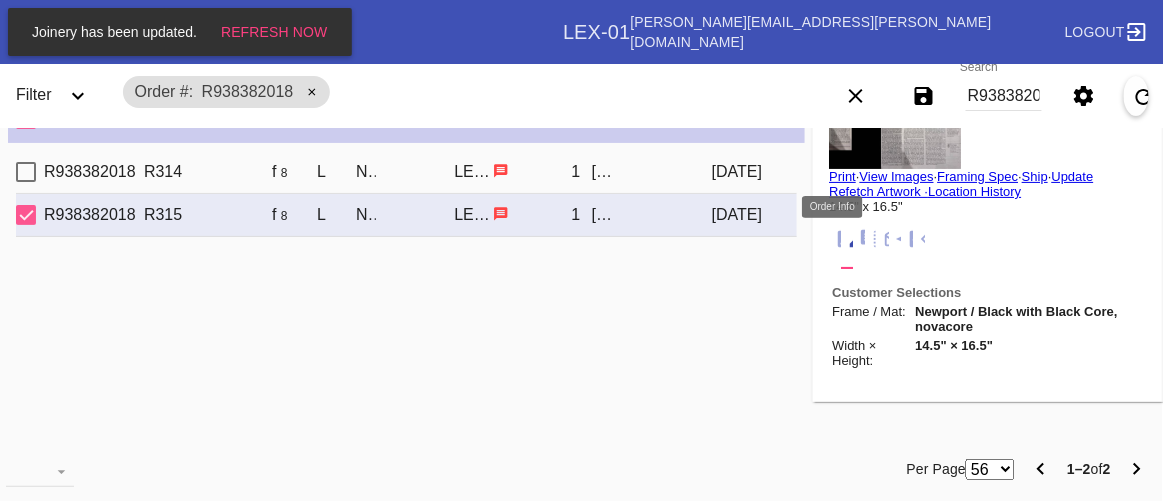 click 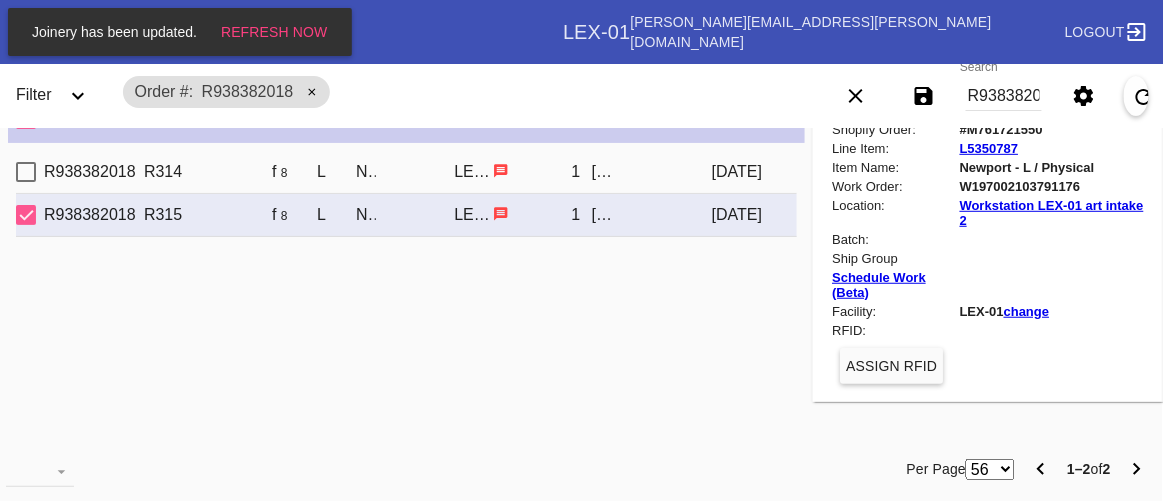 scroll, scrollTop: 90, scrollLeft: 0, axis: vertical 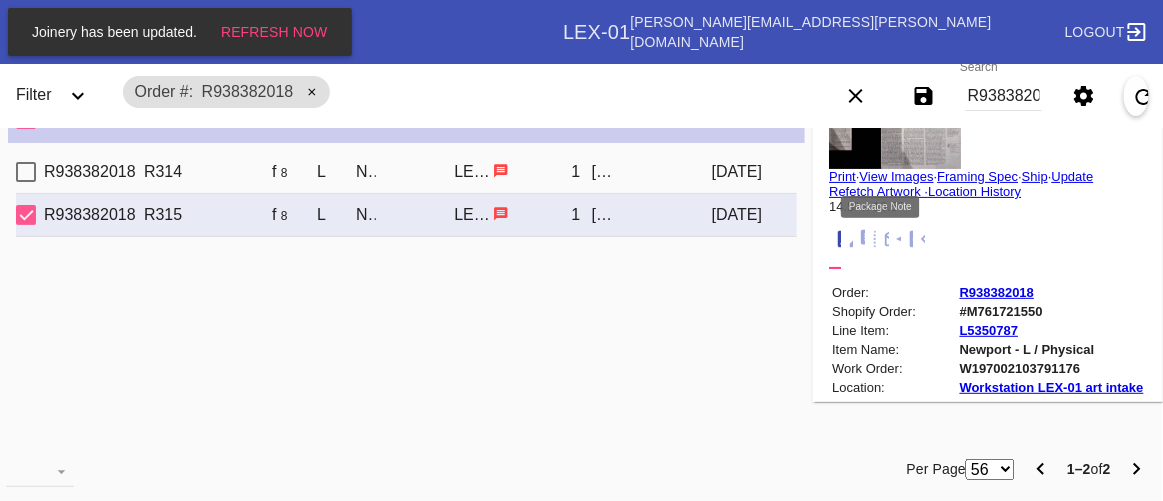 click 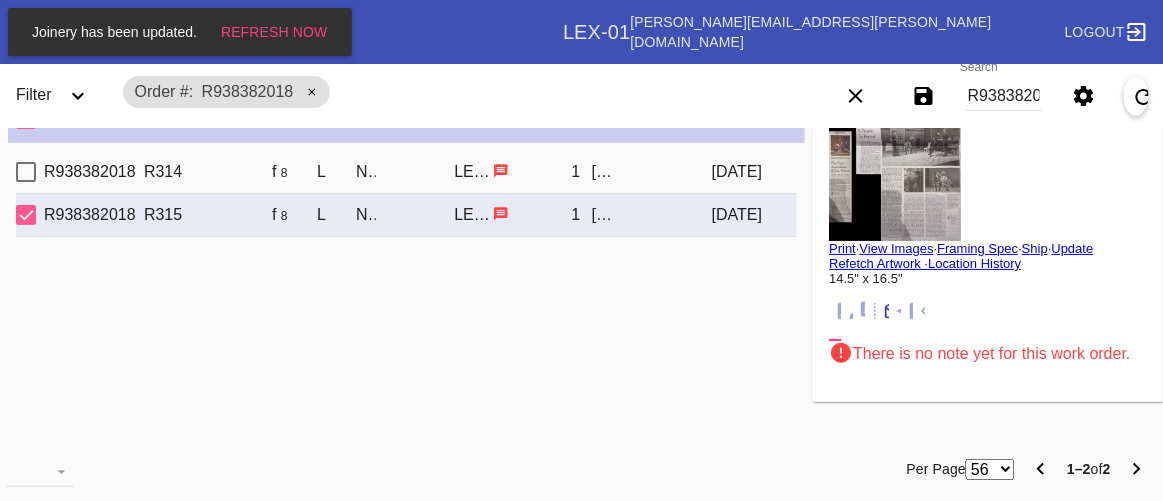 scroll, scrollTop: 219, scrollLeft: 0, axis: vertical 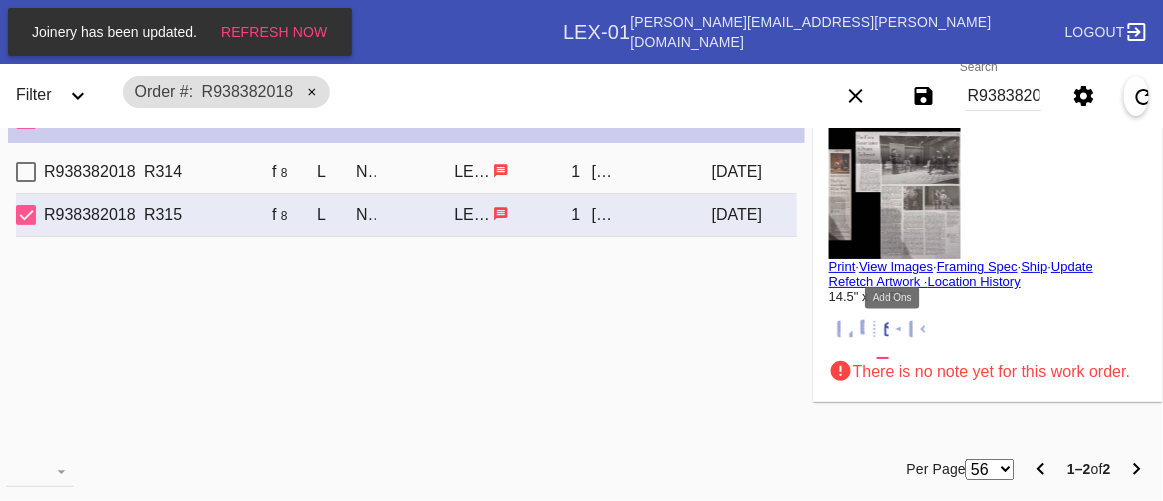 click 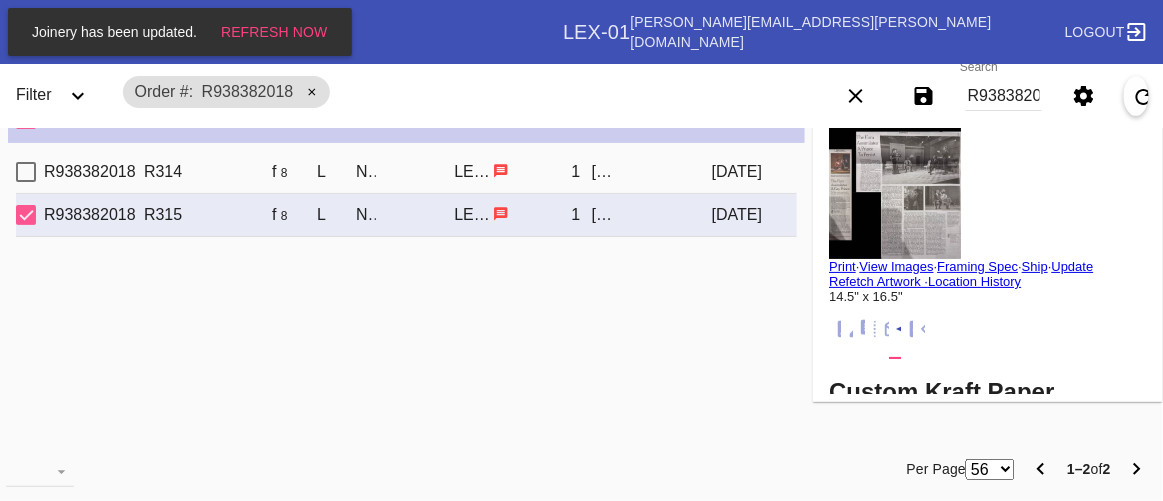 scroll, scrollTop: 0, scrollLeft: 0, axis: both 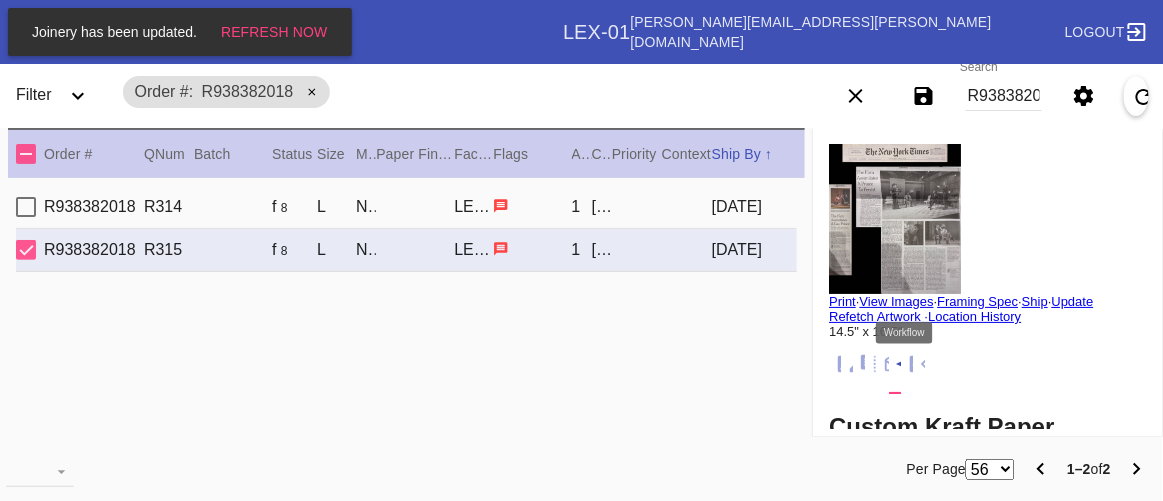 click 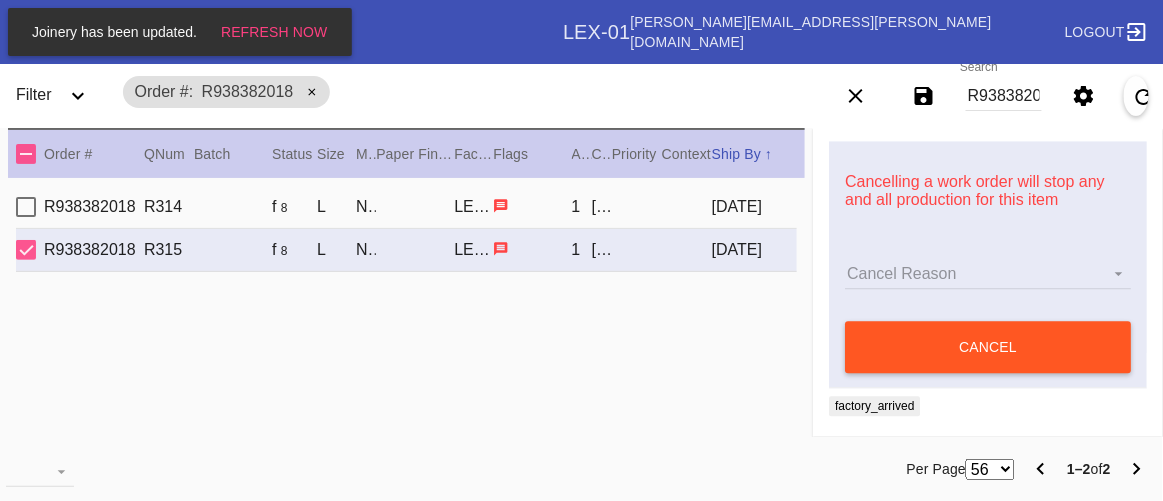 scroll, scrollTop: 1064, scrollLeft: 0, axis: vertical 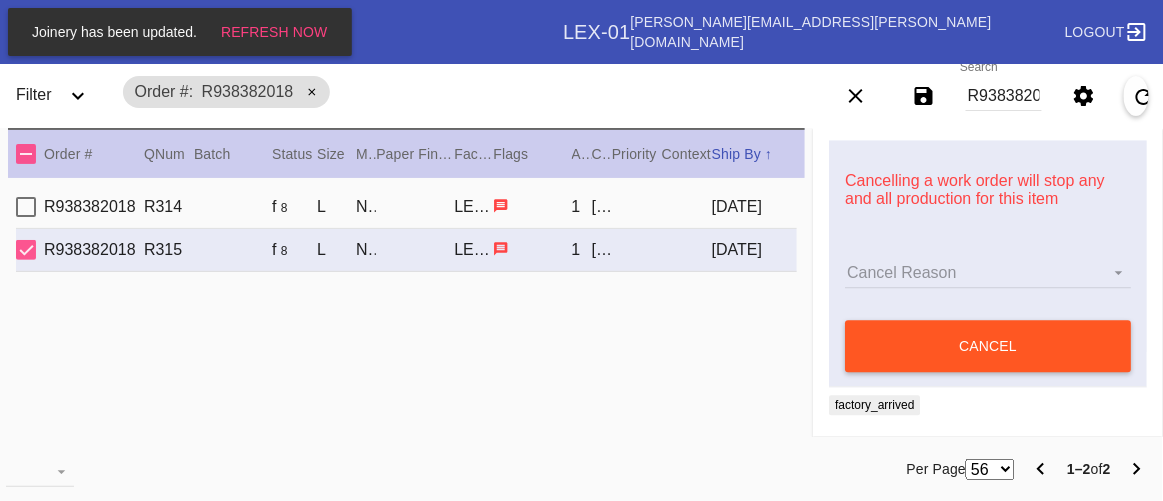 drag, startPoint x: 591, startPoint y: 214, endPoint x: 588, endPoint y: 236, distance: 22.203604 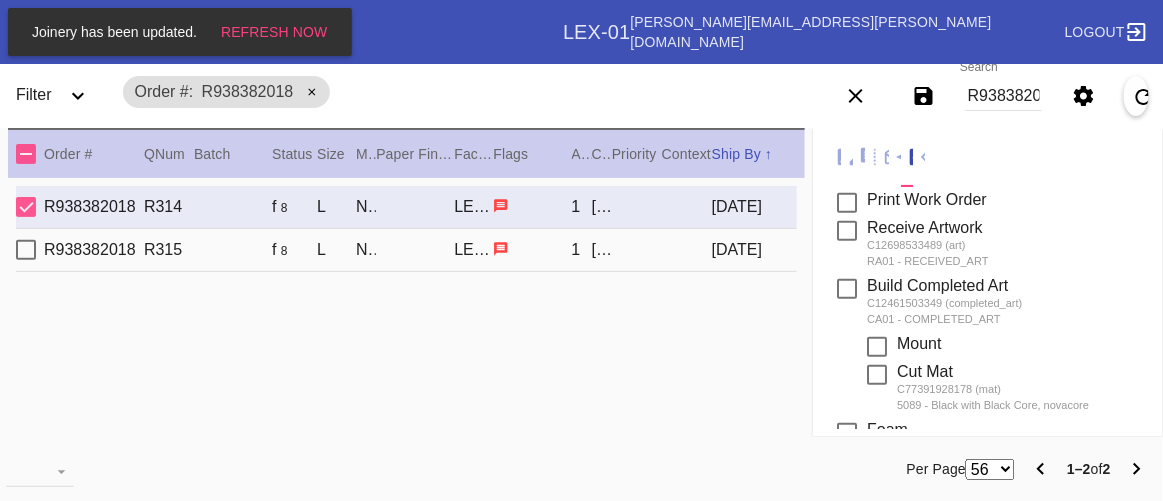 scroll, scrollTop: 0, scrollLeft: 0, axis: both 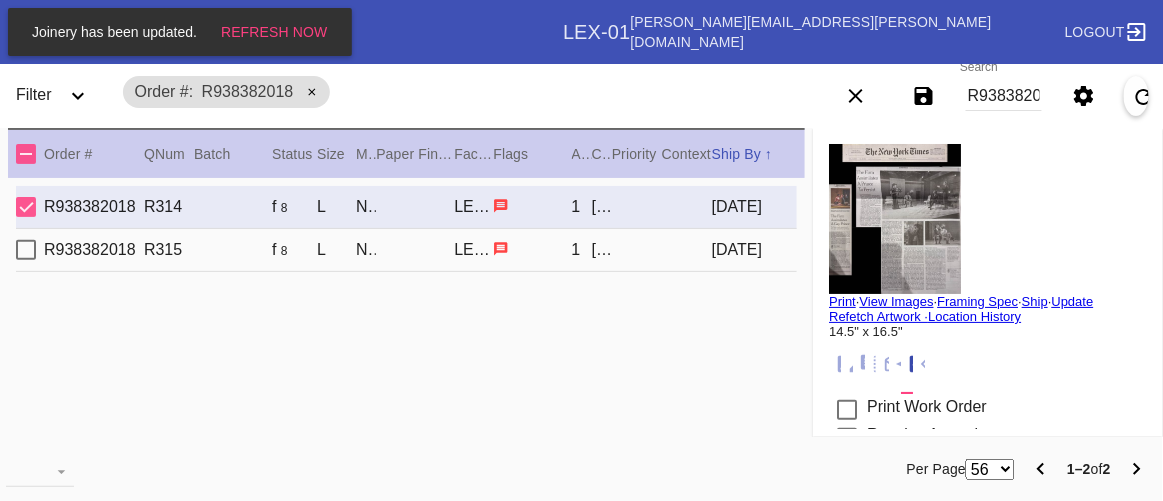 click 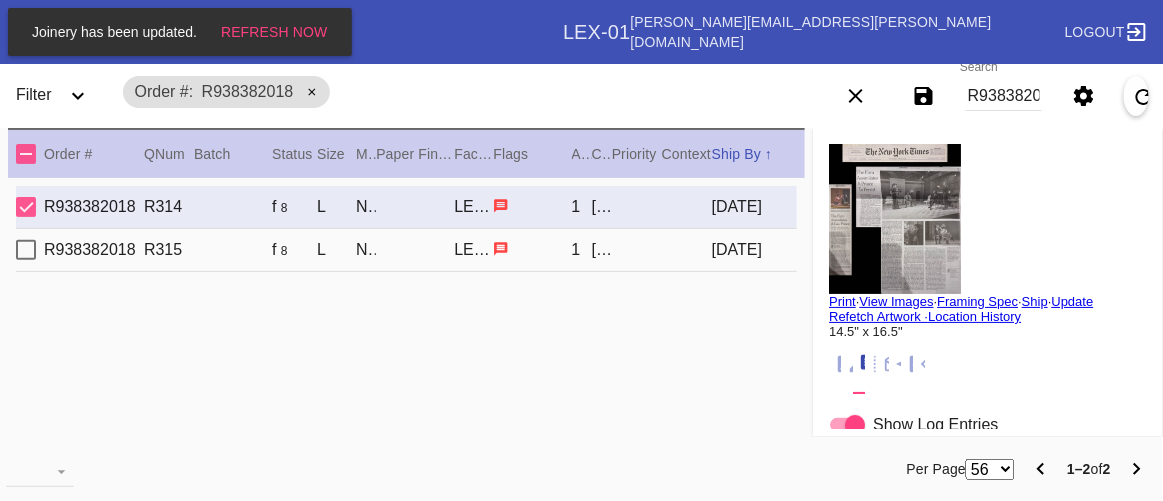 scroll, scrollTop: 121, scrollLeft: 0, axis: vertical 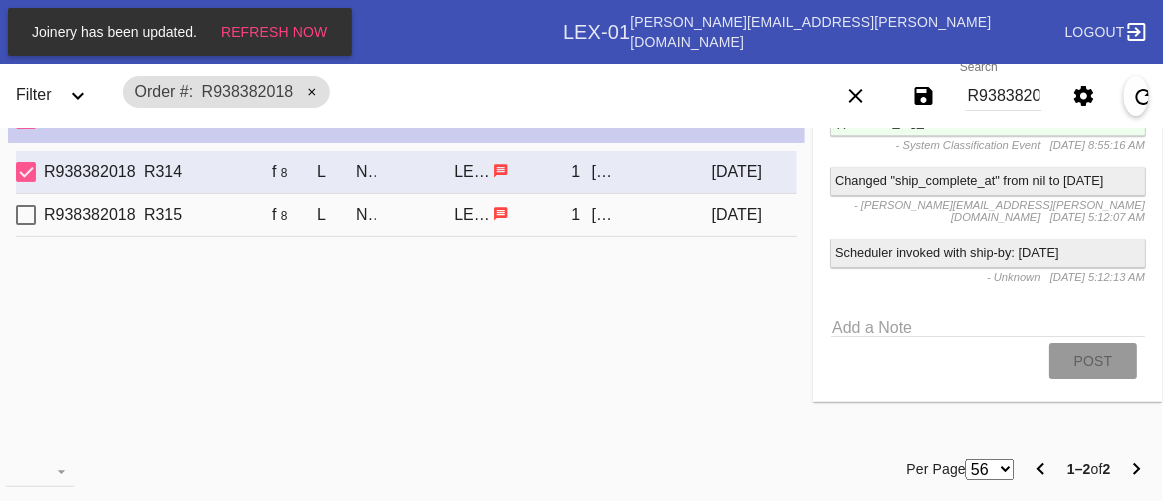 click on "R938382018 R314 f   8 L Newport / Black with Black Core, novacore LEX-01 1 Alex Levy
2025-07-03 R938382018 R315 f   8 L Newport / Black with Black Core, novacore LEX-01 1 Alex Levy
2025-07-03" at bounding box center (406, 290) 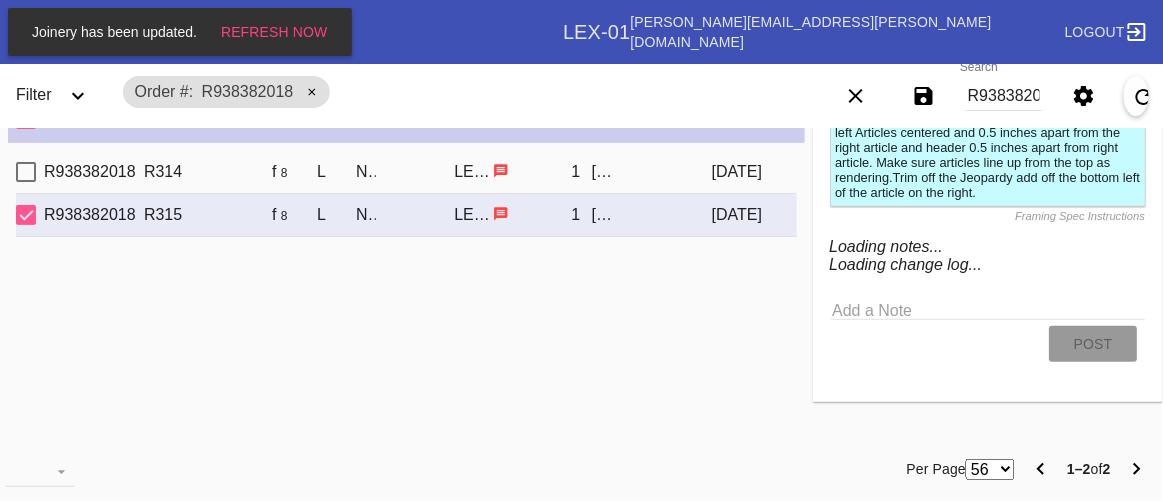 scroll, scrollTop: 1526, scrollLeft: 0, axis: vertical 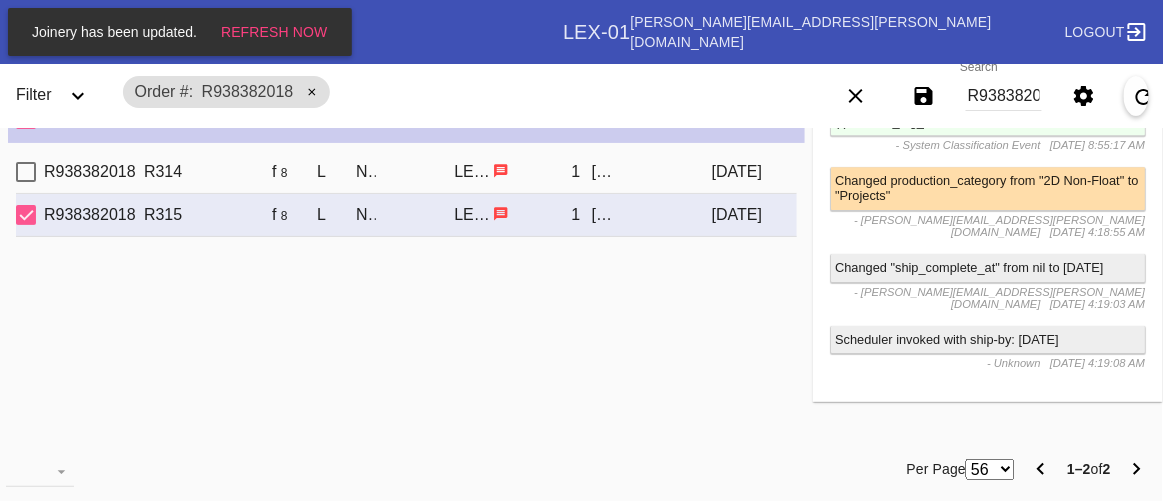 click on "R938382018 R315 f   8 L Newport / Black with Black Core, novacore LEX-01 1 Alex Levy
2025-07-03" at bounding box center (406, 215) 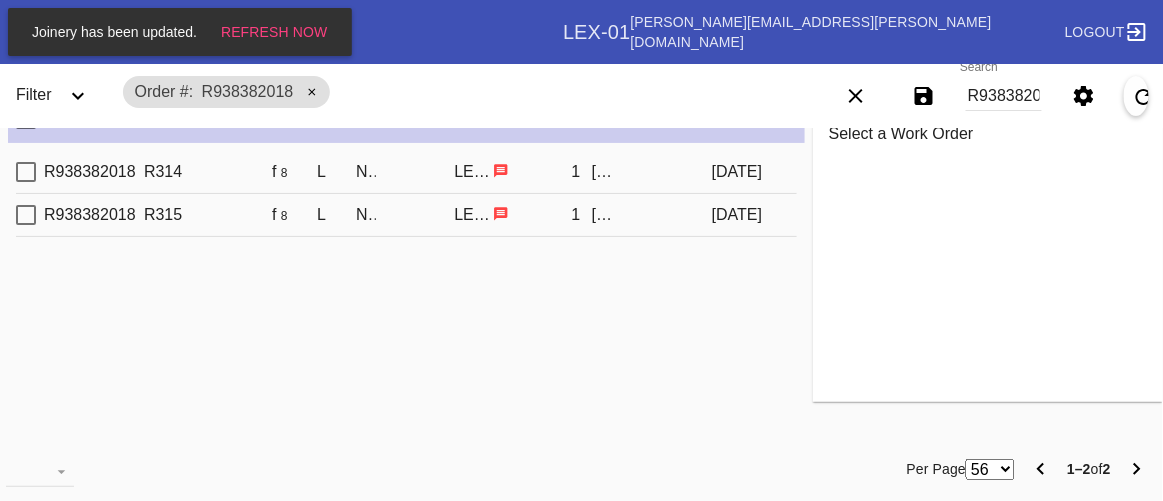 click on "R938382018 R314 f   8 L Newport / Black with Black Core, novacore LEX-01 1 Alex Levy
2025-07-03" at bounding box center [406, 172] 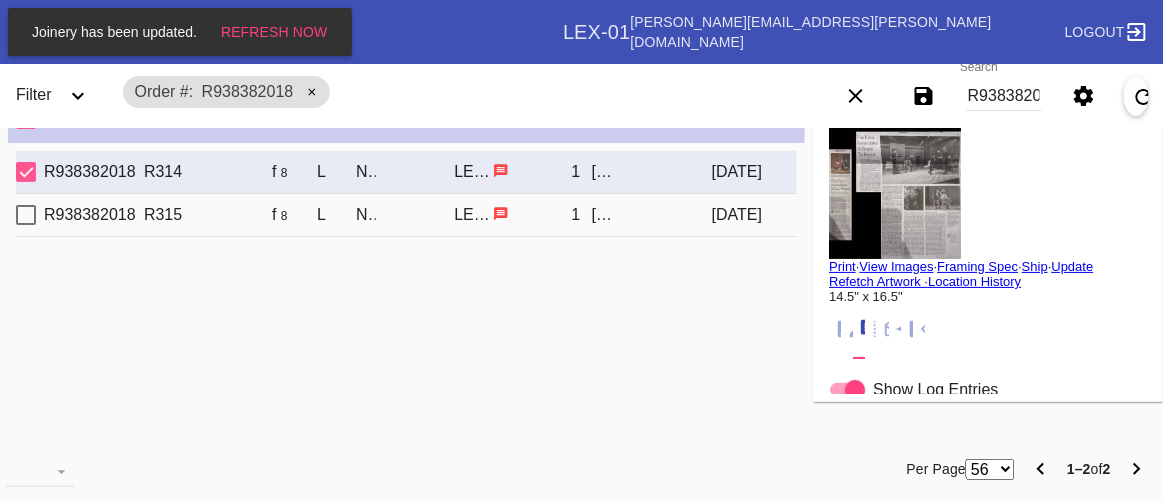 click on "R938382018 R315 f   8 L Newport / Black with Black Core, novacore LEX-01 1 Alex Levy
2025-07-03" at bounding box center [406, 215] 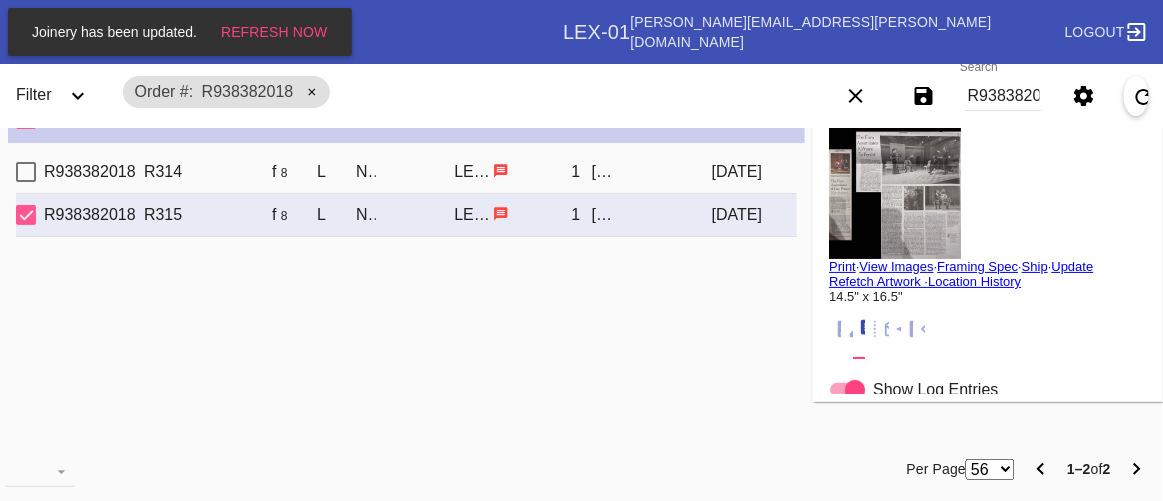 click 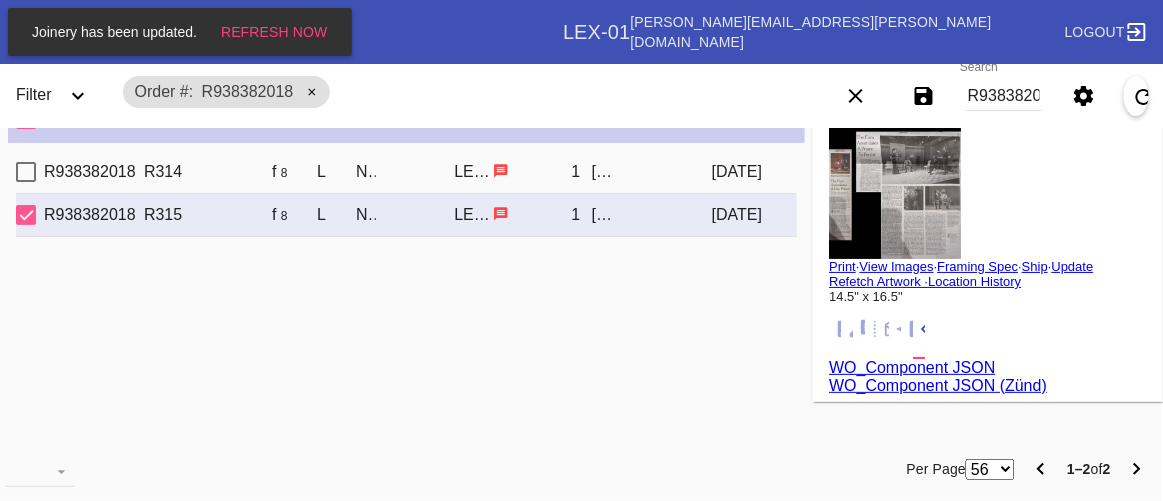 click 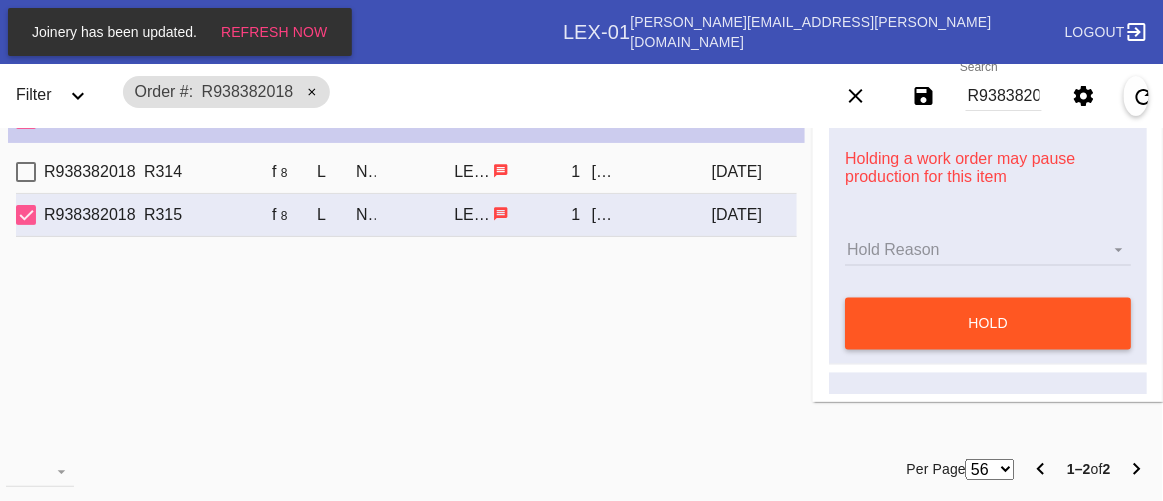 scroll, scrollTop: 818, scrollLeft: 0, axis: vertical 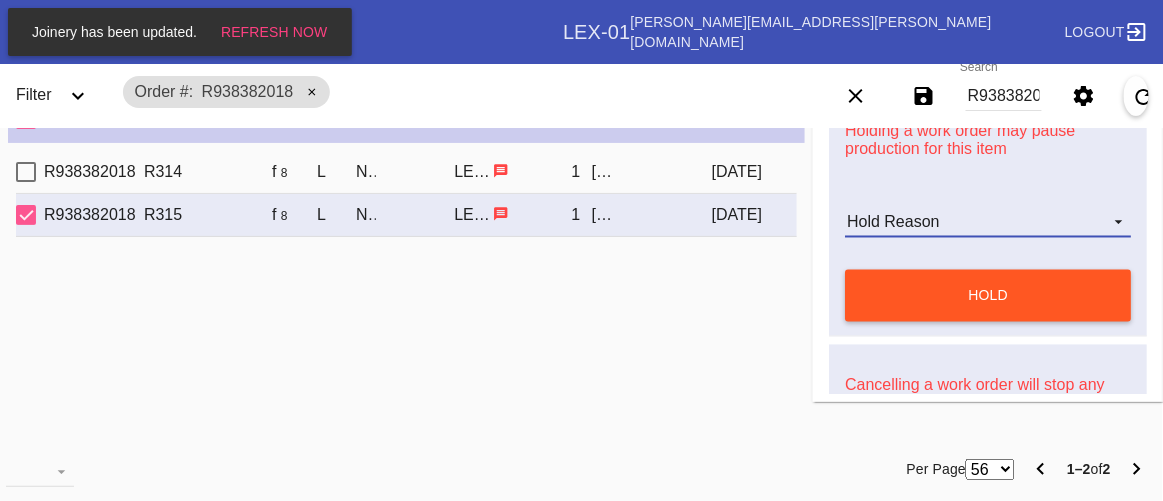 click on "Hold Reason" at bounding box center (988, 223) 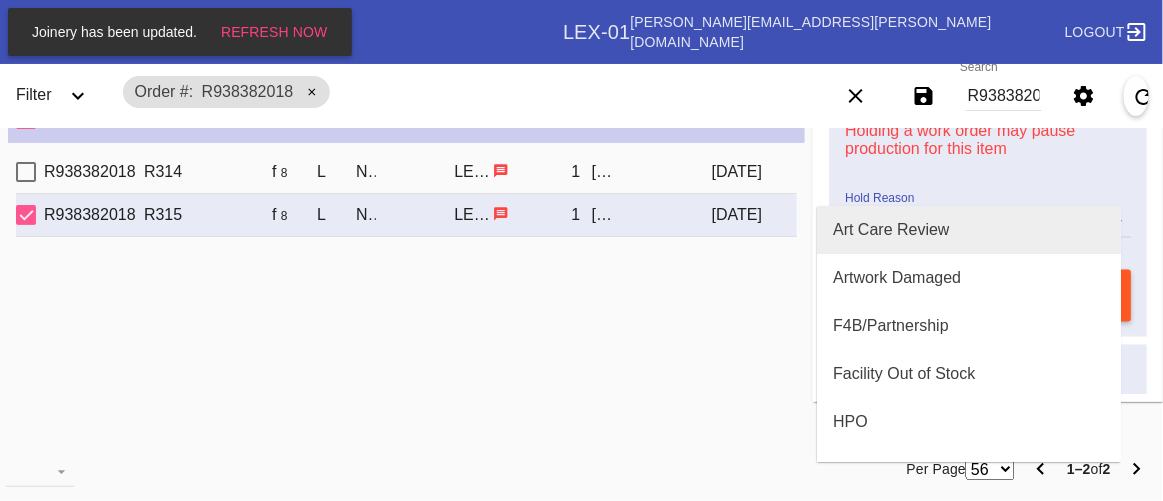 click on "Art Care Review" at bounding box center [891, 230] 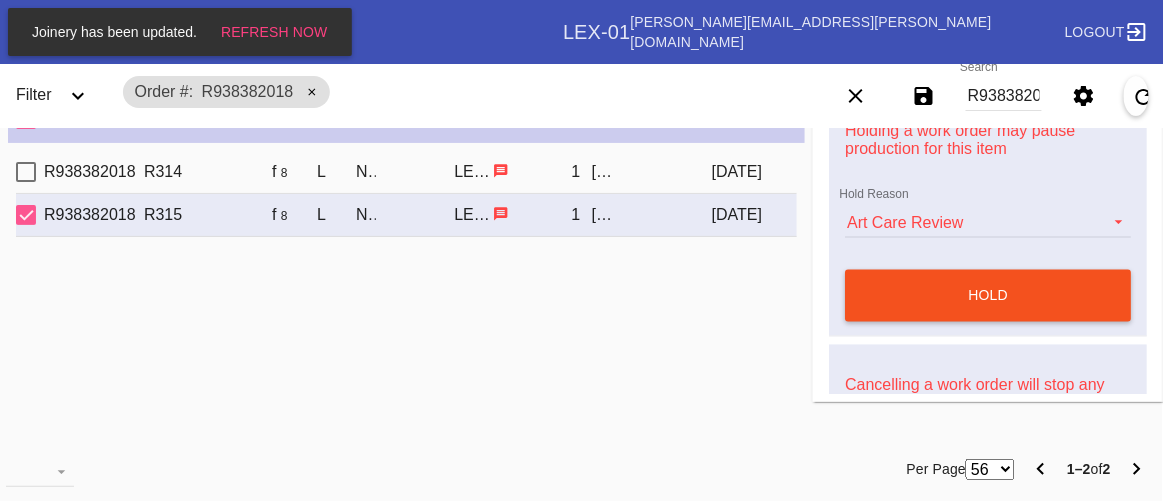 click on "hold" at bounding box center (988, 296) 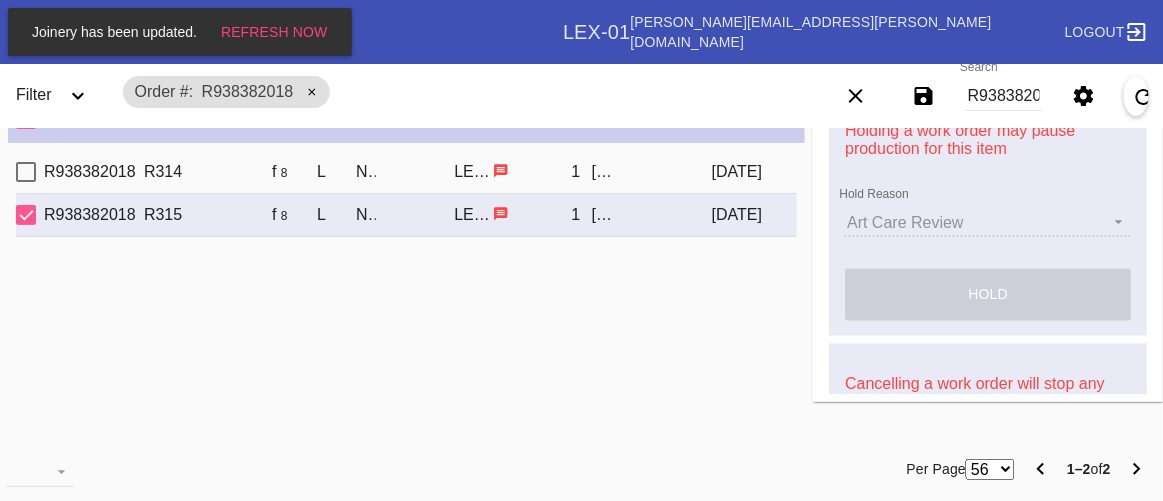 drag, startPoint x: 832, startPoint y: 542, endPoint x: 651, endPoint y: 371, distance: 249.00201 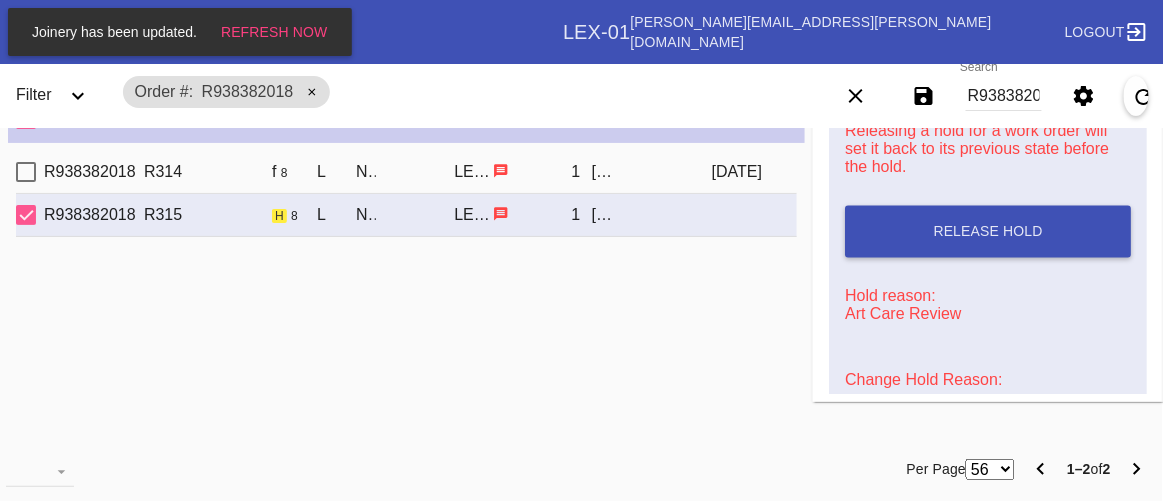 click on "Order #
R938382018" at bounding box center [451, 92] 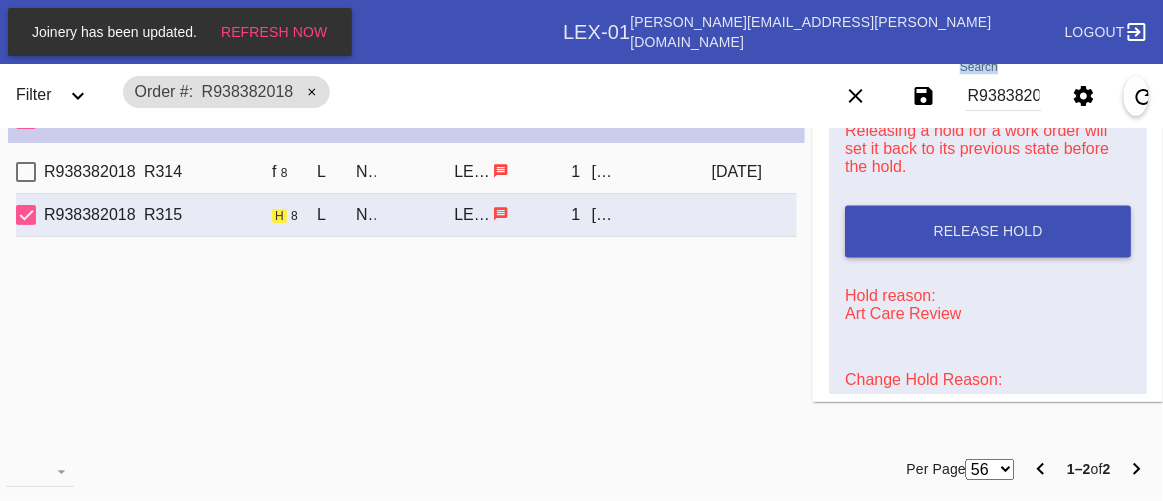 click on "Search R938382018" at bounding box center [1004, 96] 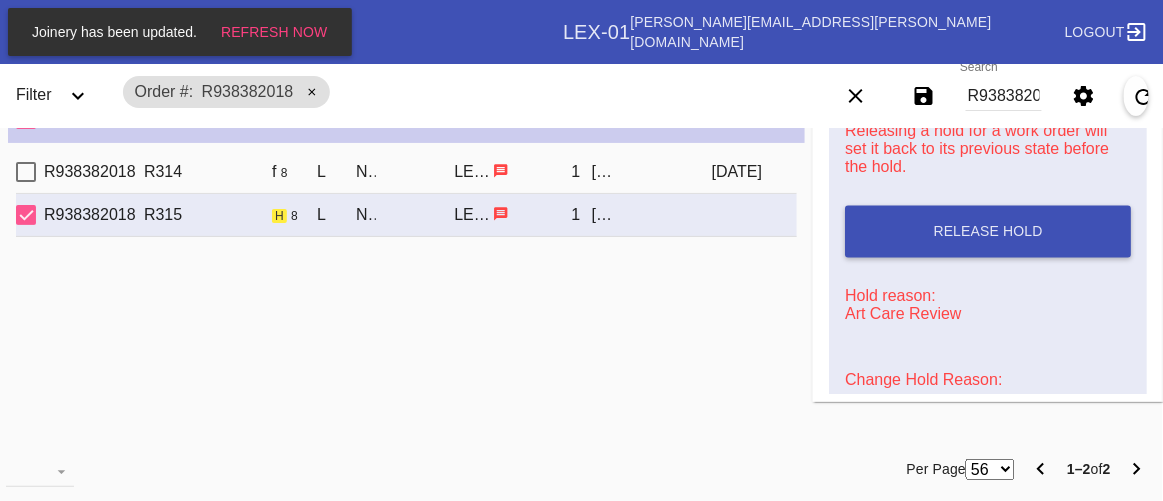 click on "R938382018" at bounding box center [1004, 96] 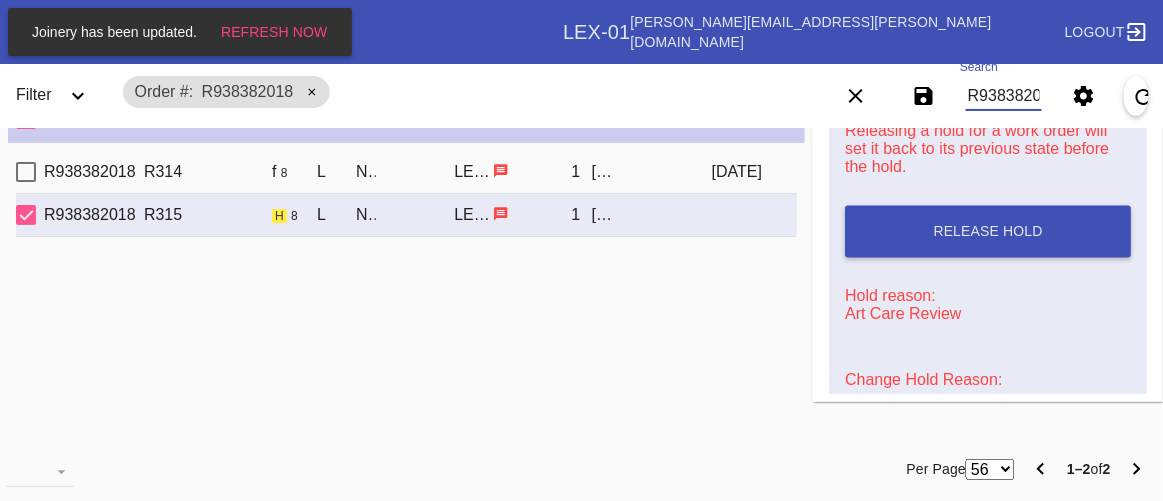 click on "R938382018" at bounding box center [1004, 96] 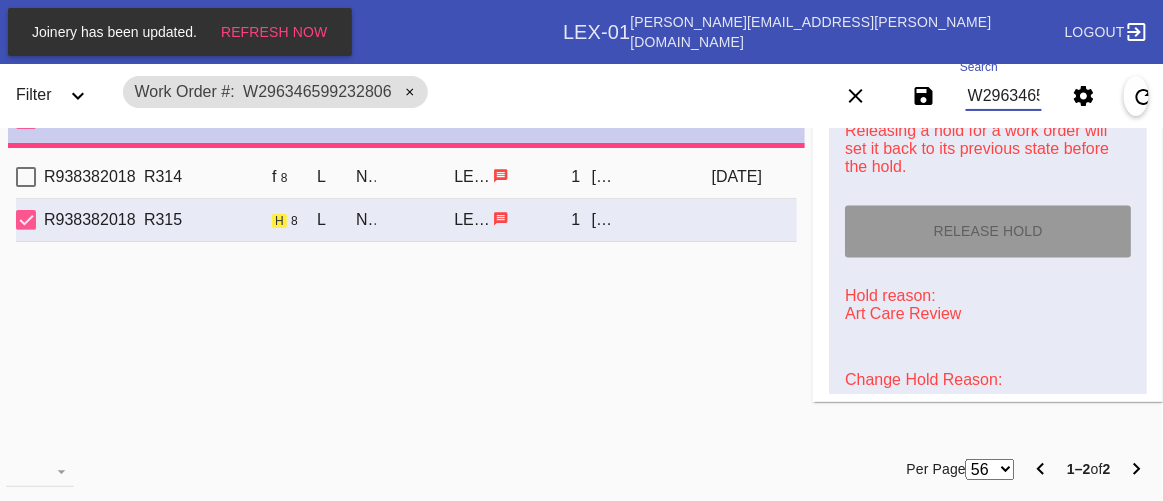 type on "encapsulation - mc 7.1" 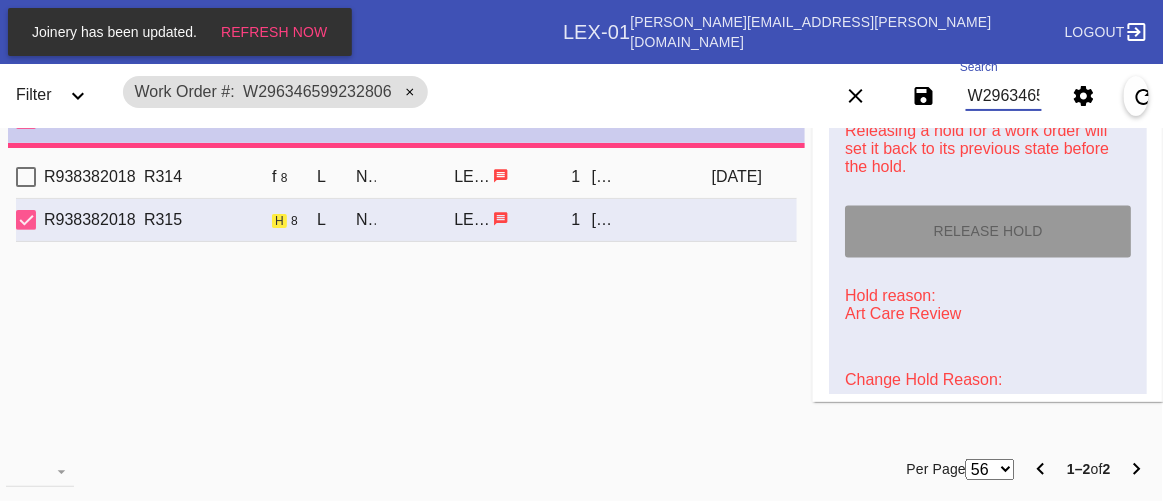type on "0.0" 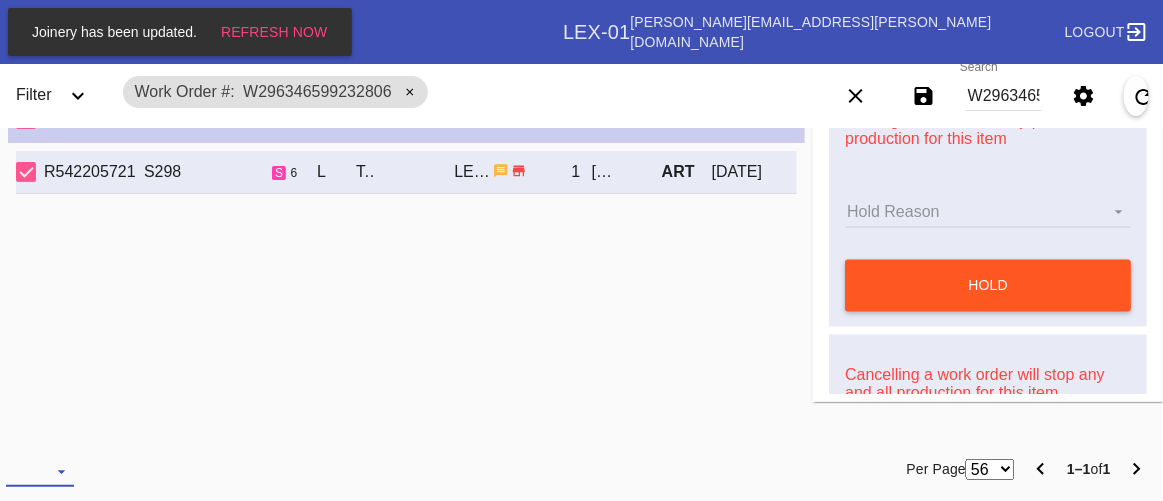 click at bounding box center (40, 472) 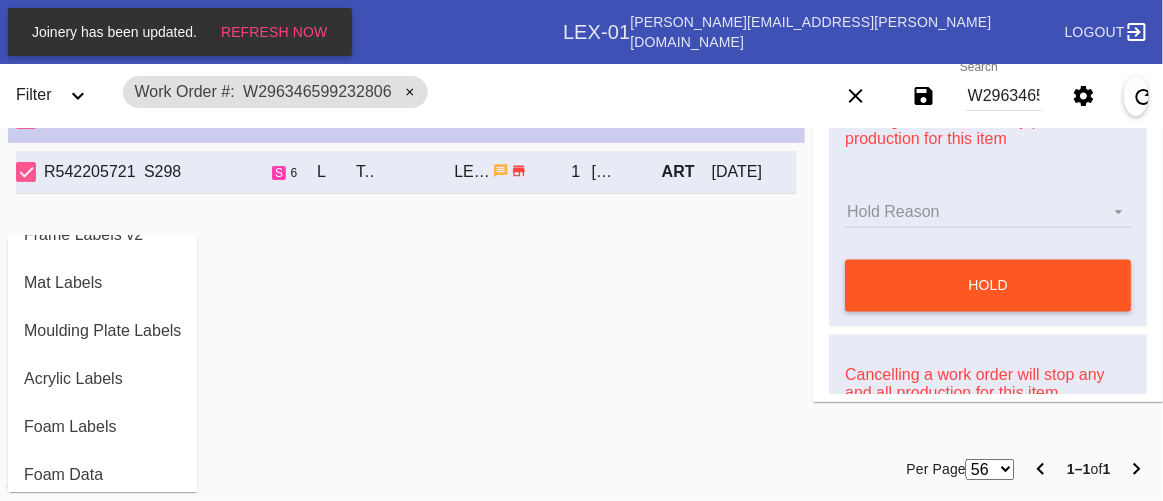 scroll, scrollTop: 191, scrollLeft: 0, axis: vertical 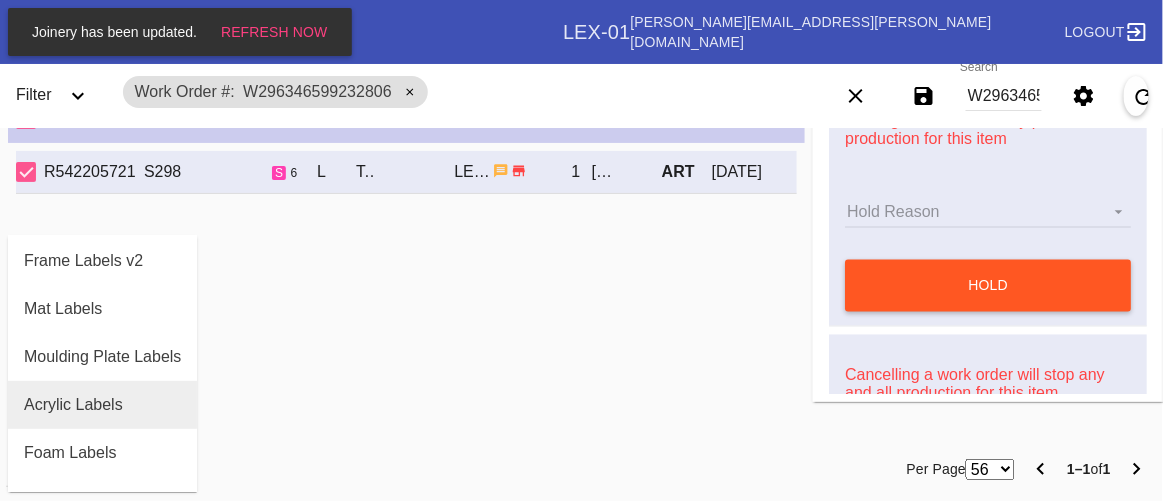 click on "Acrylic Labels" at bounding box center (102, 405) 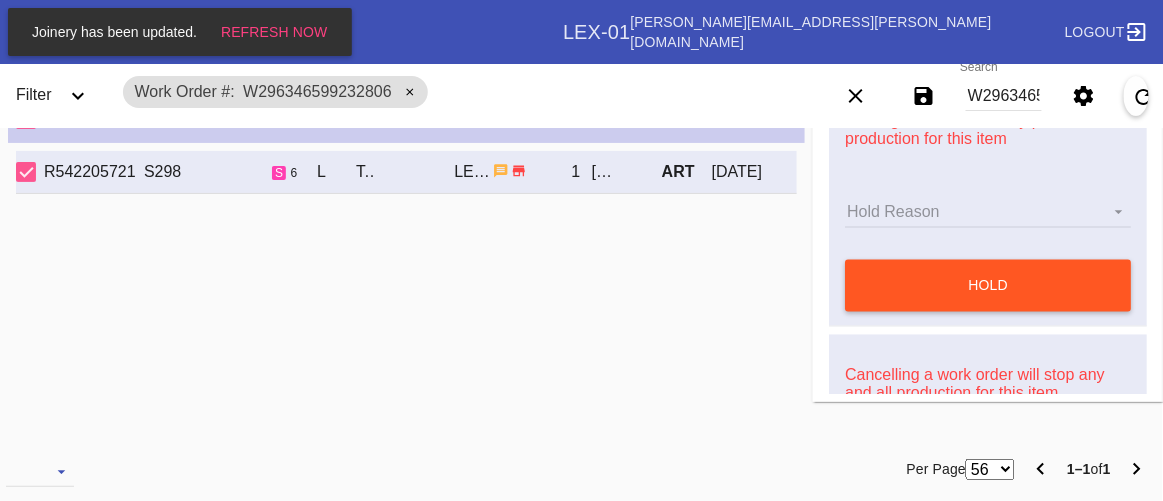 click on "R542205721 S298 s   6 L Toulouse / No Mat LEX-01 1 Cooper Fortune
ART 2025-07-03" at bounding box center (406, 290) 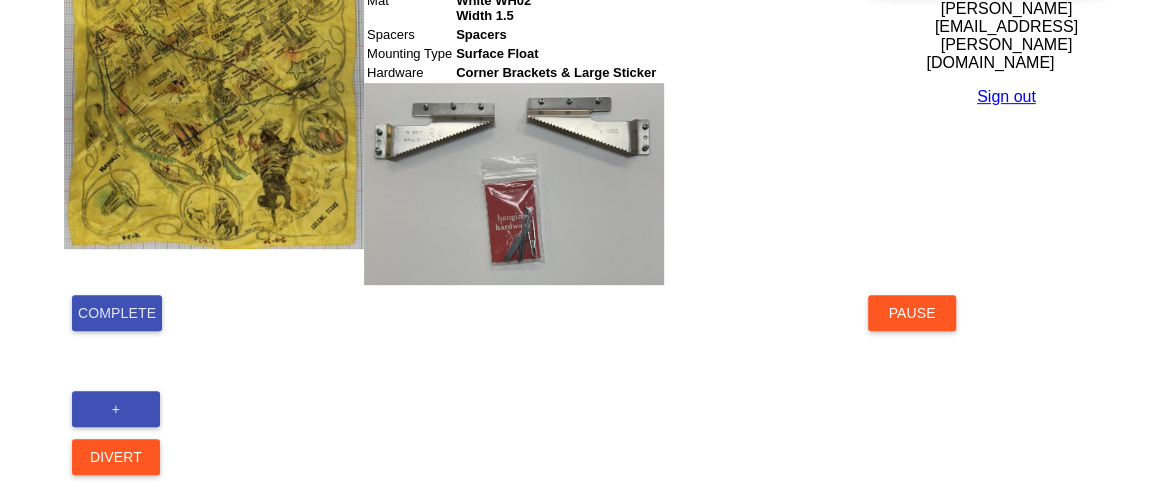 scroll, scrollTop: 454, scrollLeft: 0, axis: vertical 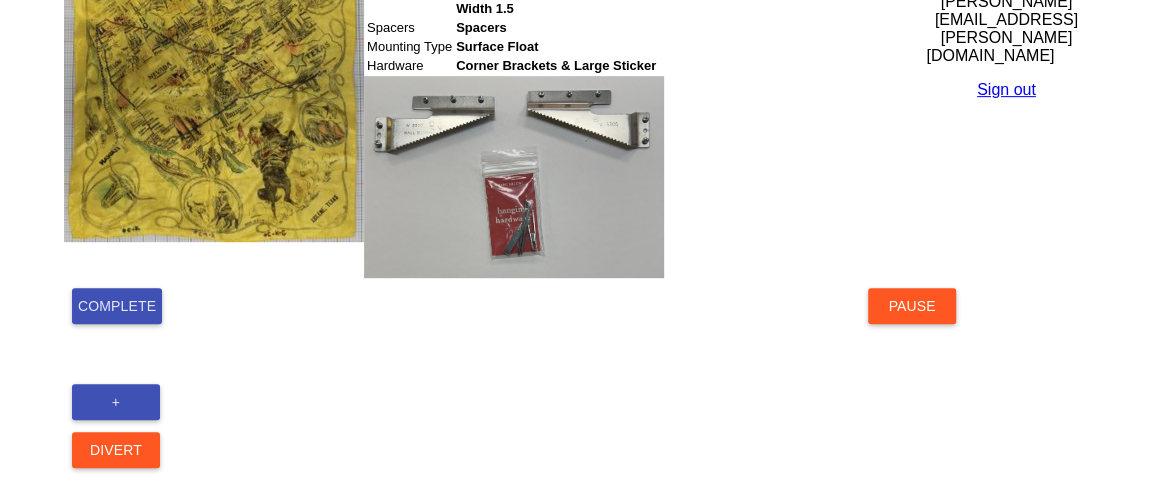 click on "Complete" at bounding box center (117, 306) 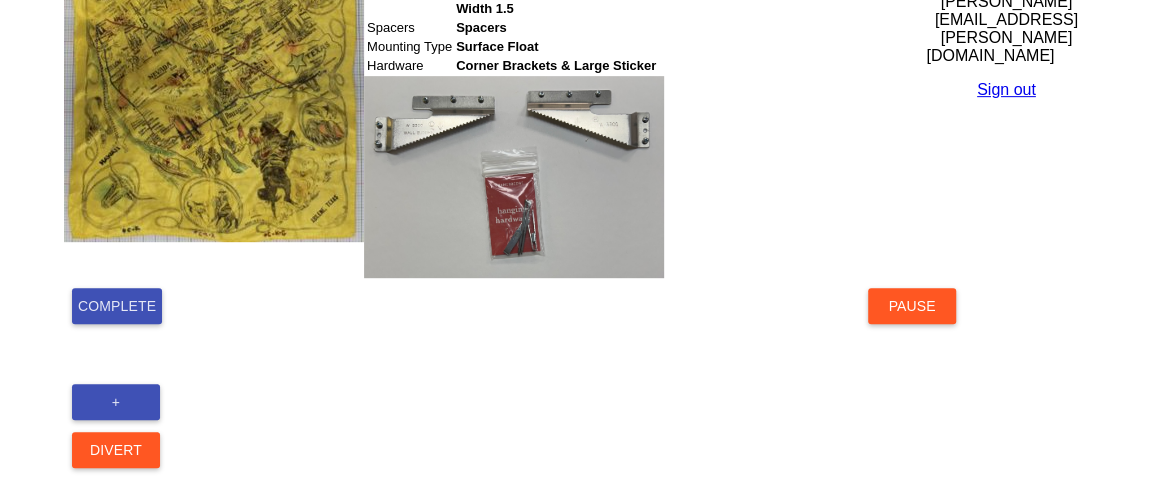 scroll, scrollTop: 363, scrollLeft: 0, axis: vertical 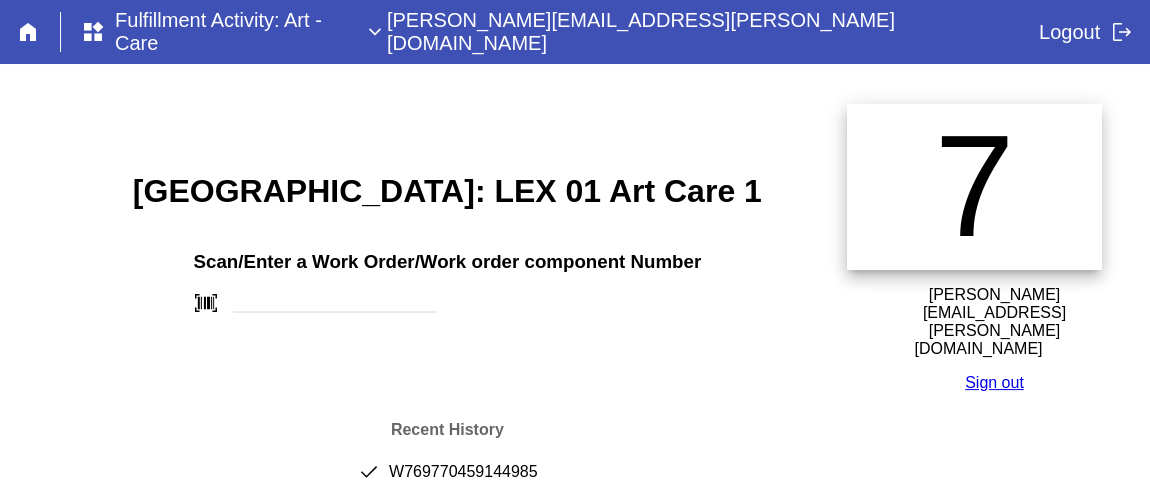 click on "done W769770459144985" at bounding box center (447, 480) 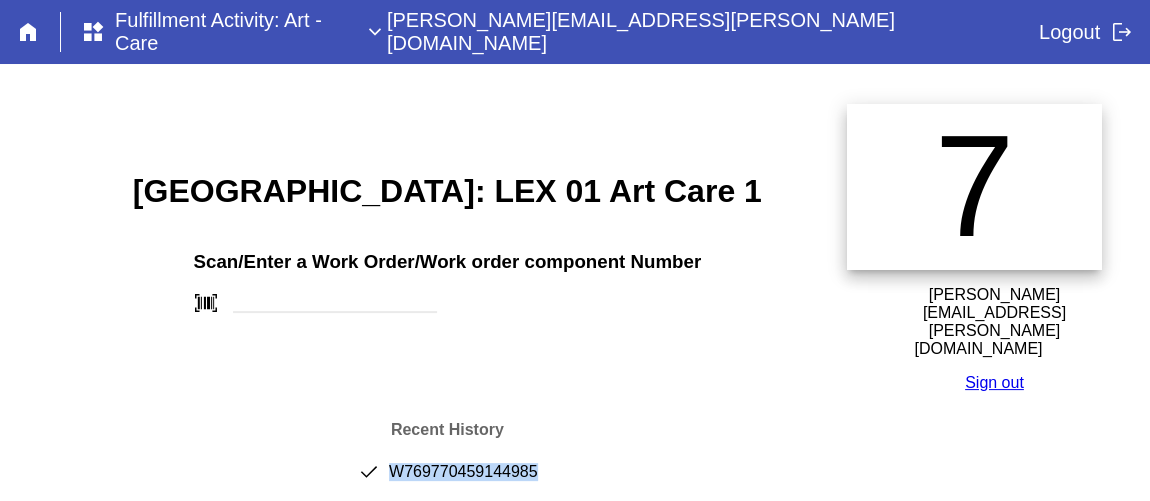 click on "done W769770459144985" at bounding box center (447, 480) 